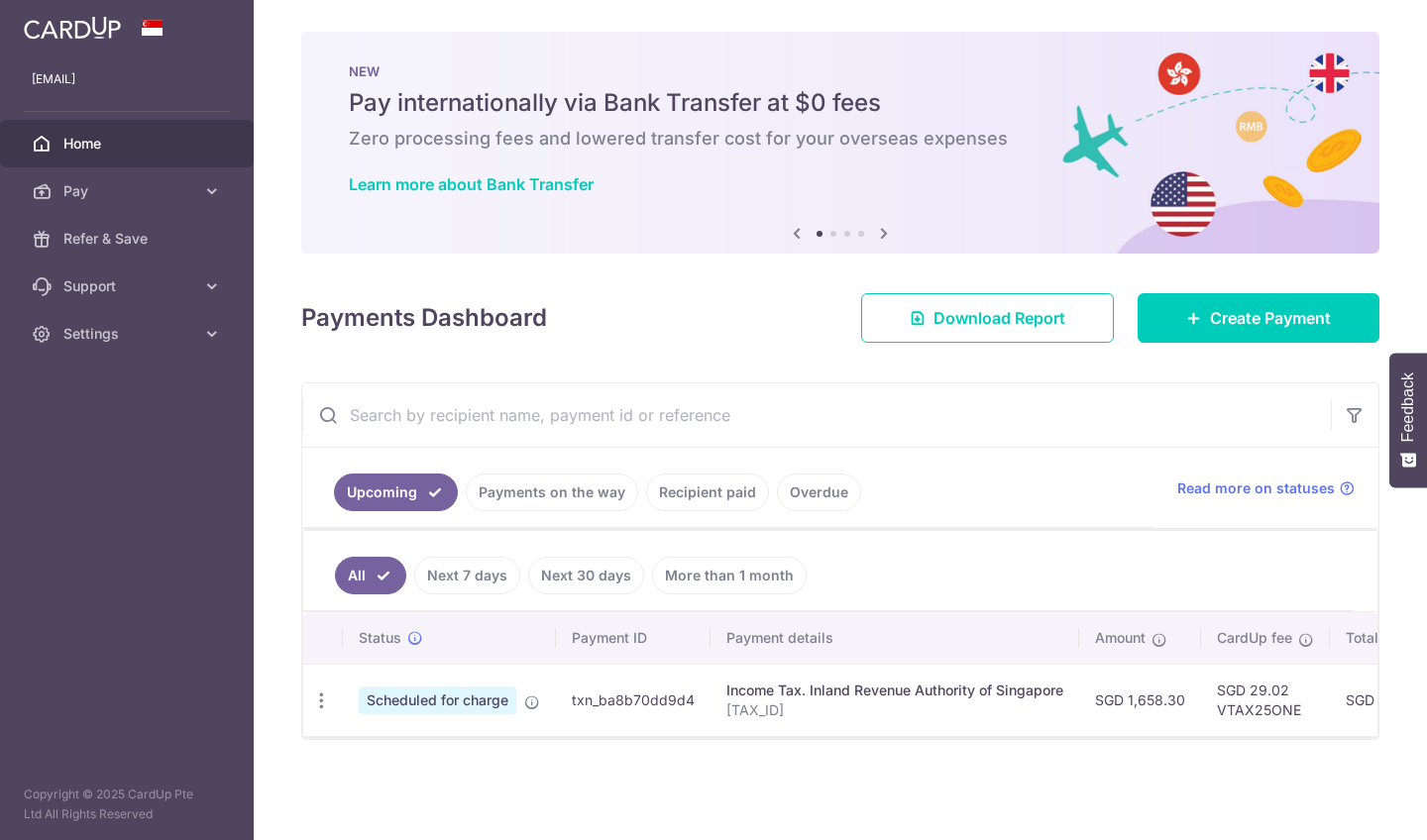 scroll, scrollTop: 0, scrollLeft: 0, axis: both 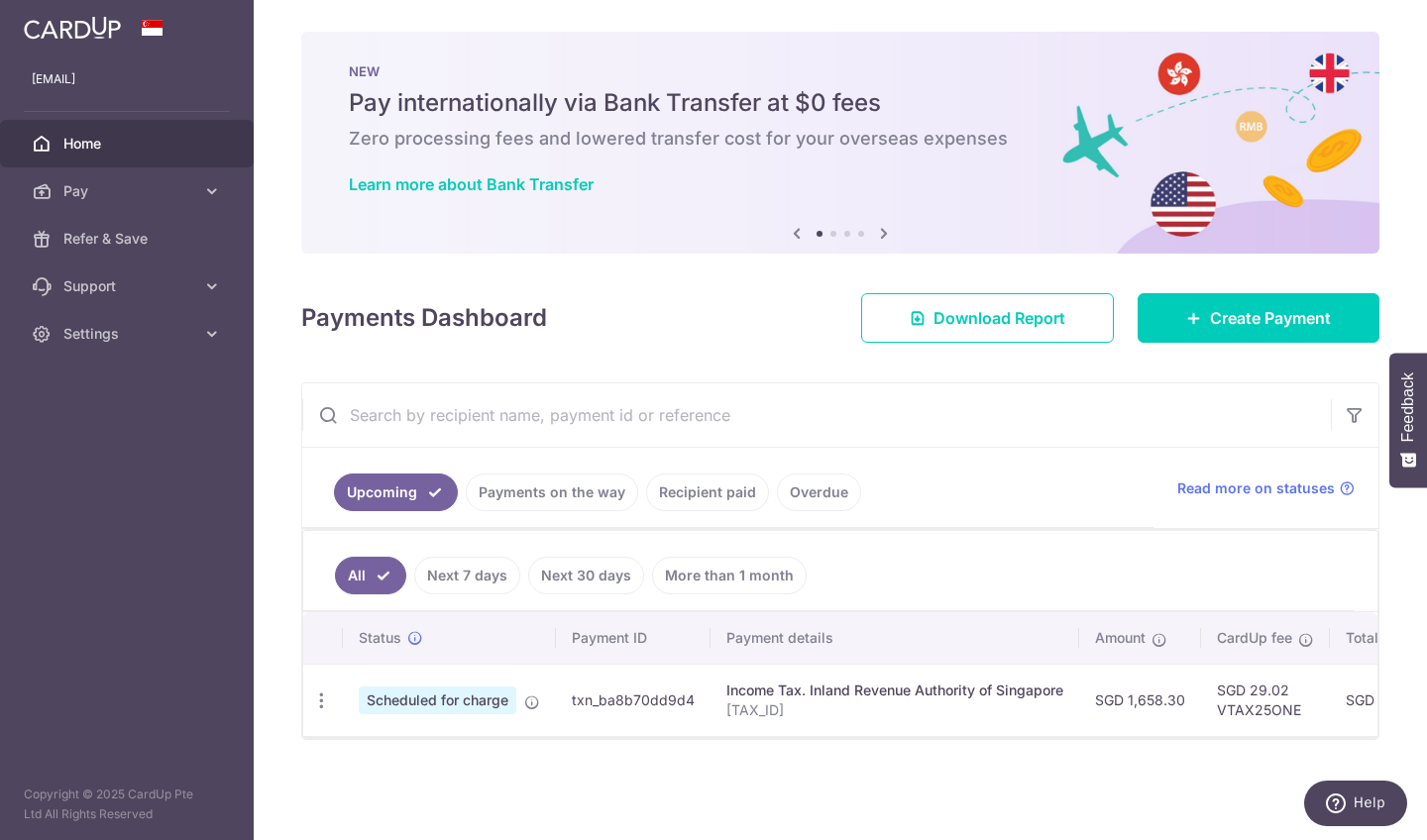 click on "Income Tax. Inland Revenue Authority of Singapore" at bounding box center (895, 690) 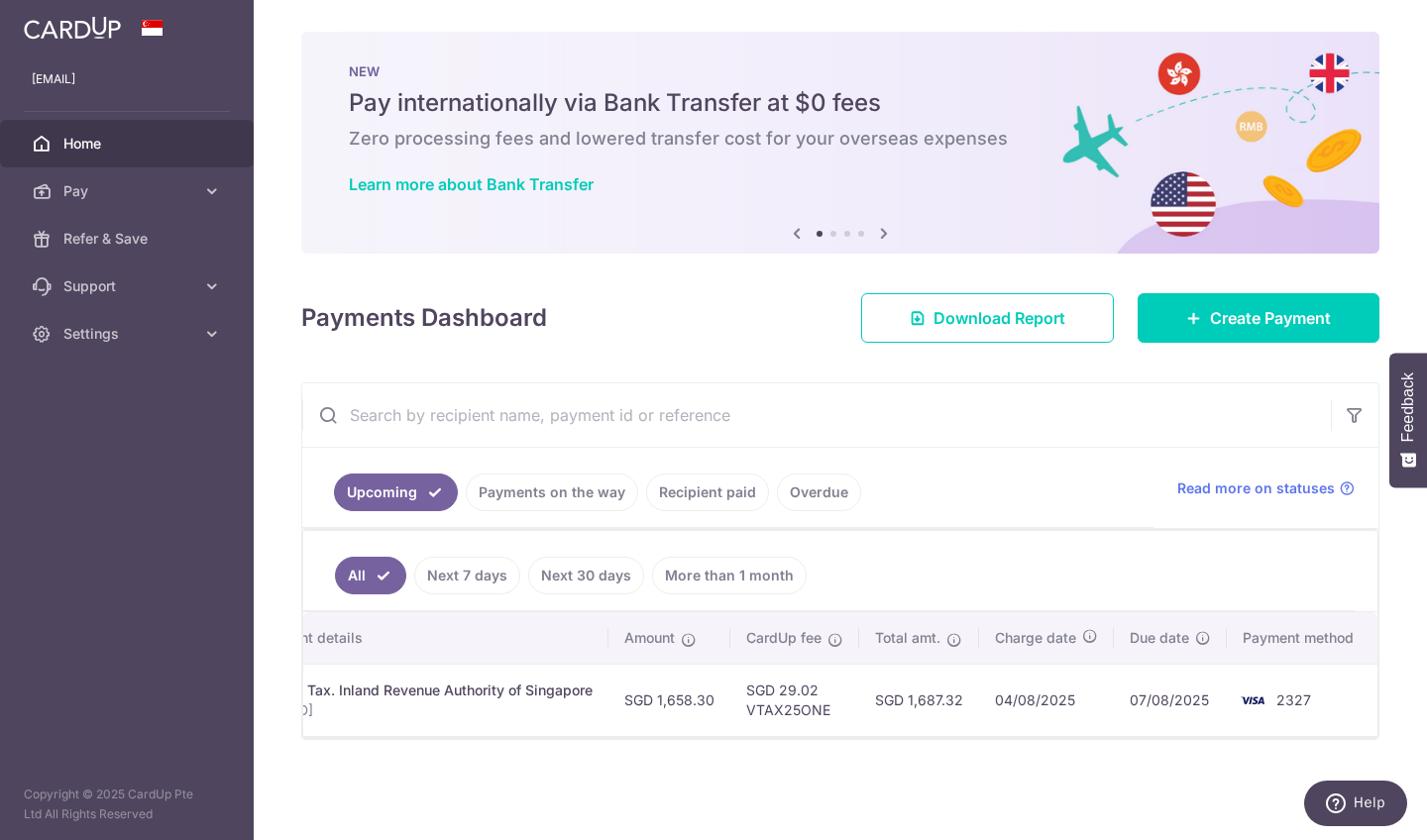 scroll, scrollTop: 0, scrollLeft: 470, axis: horizontal 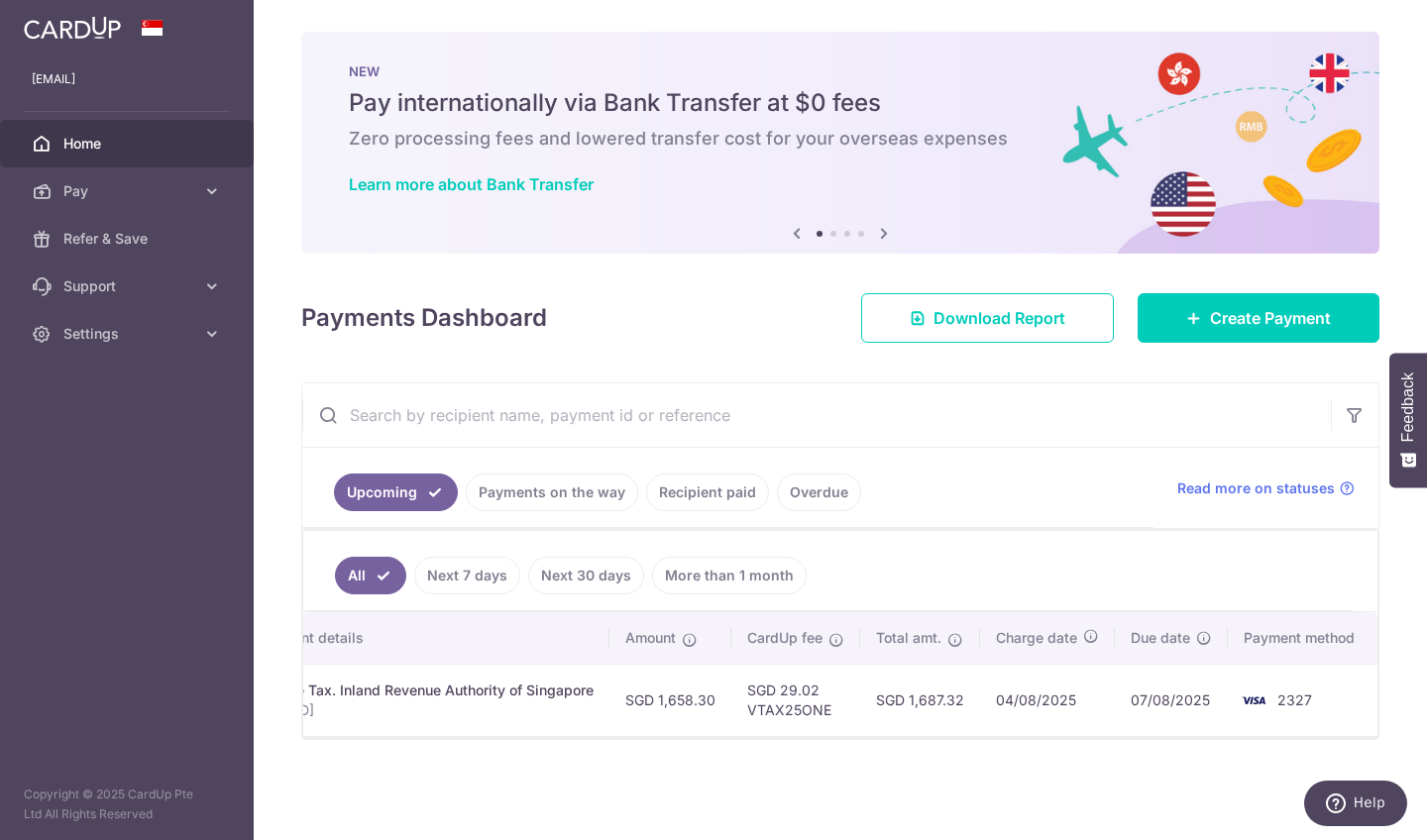 click on "2327" at bounding box center (1294, 699) 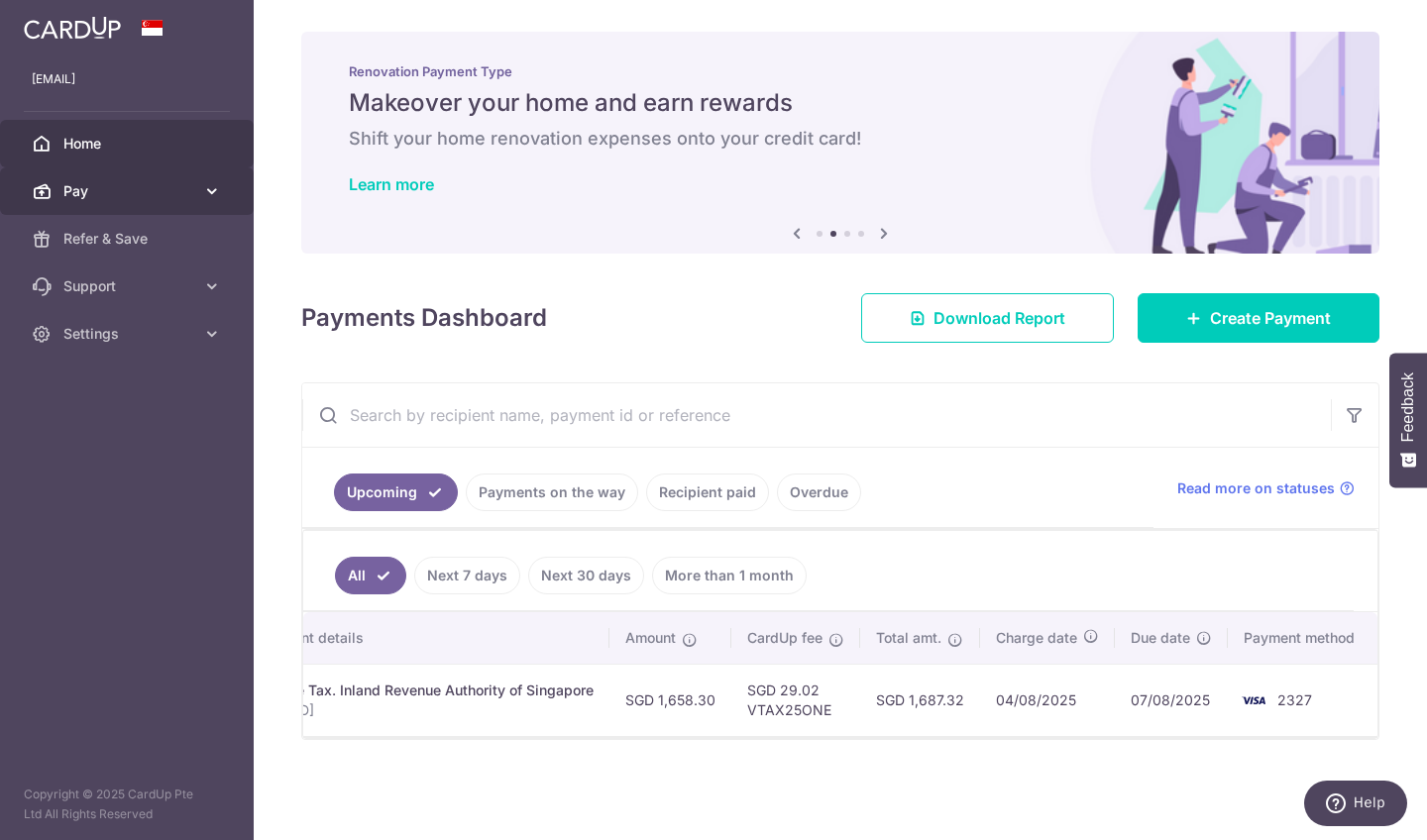 click at bounding box center [212, 191] 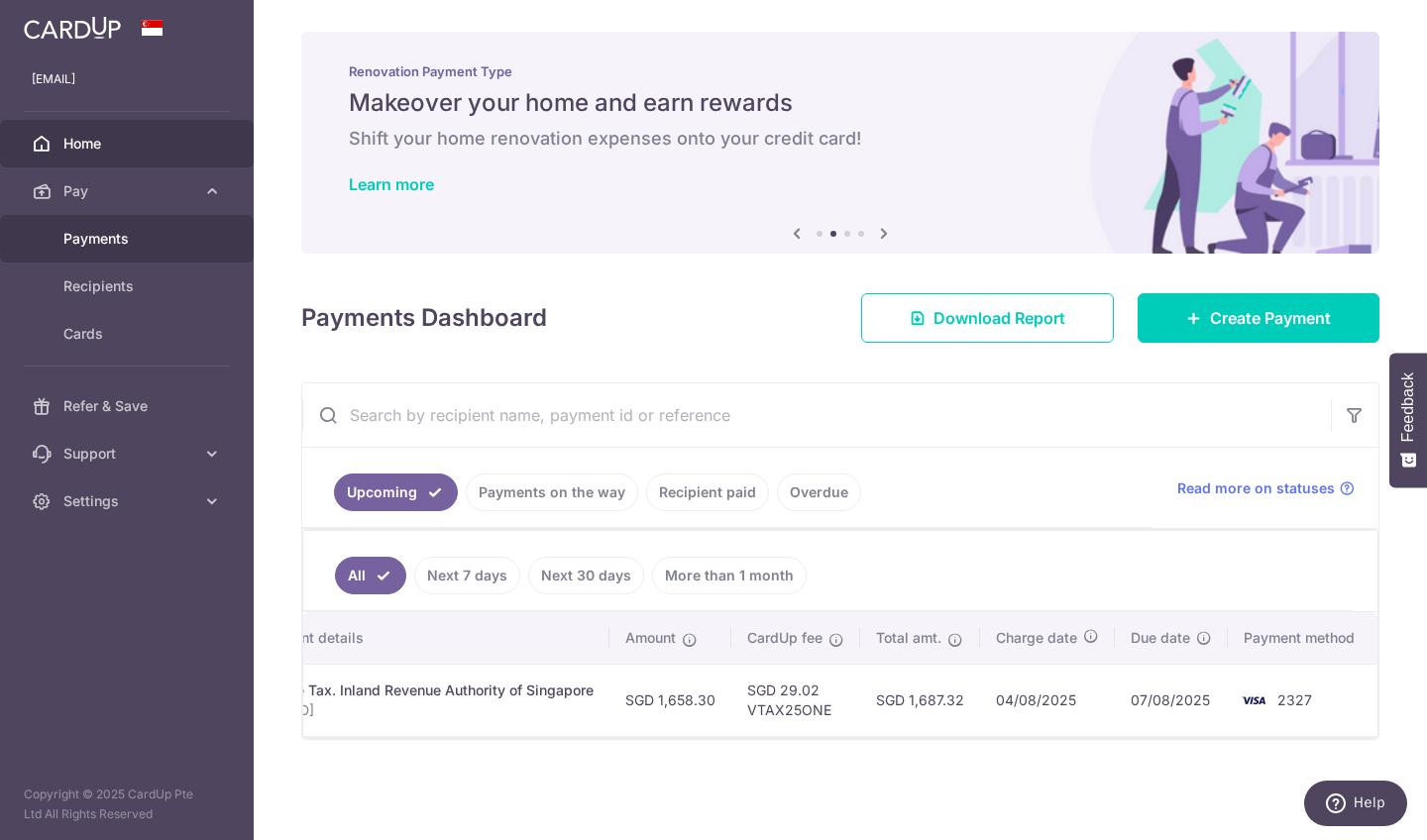 click on "Payments" at bounding box center [129, 239] 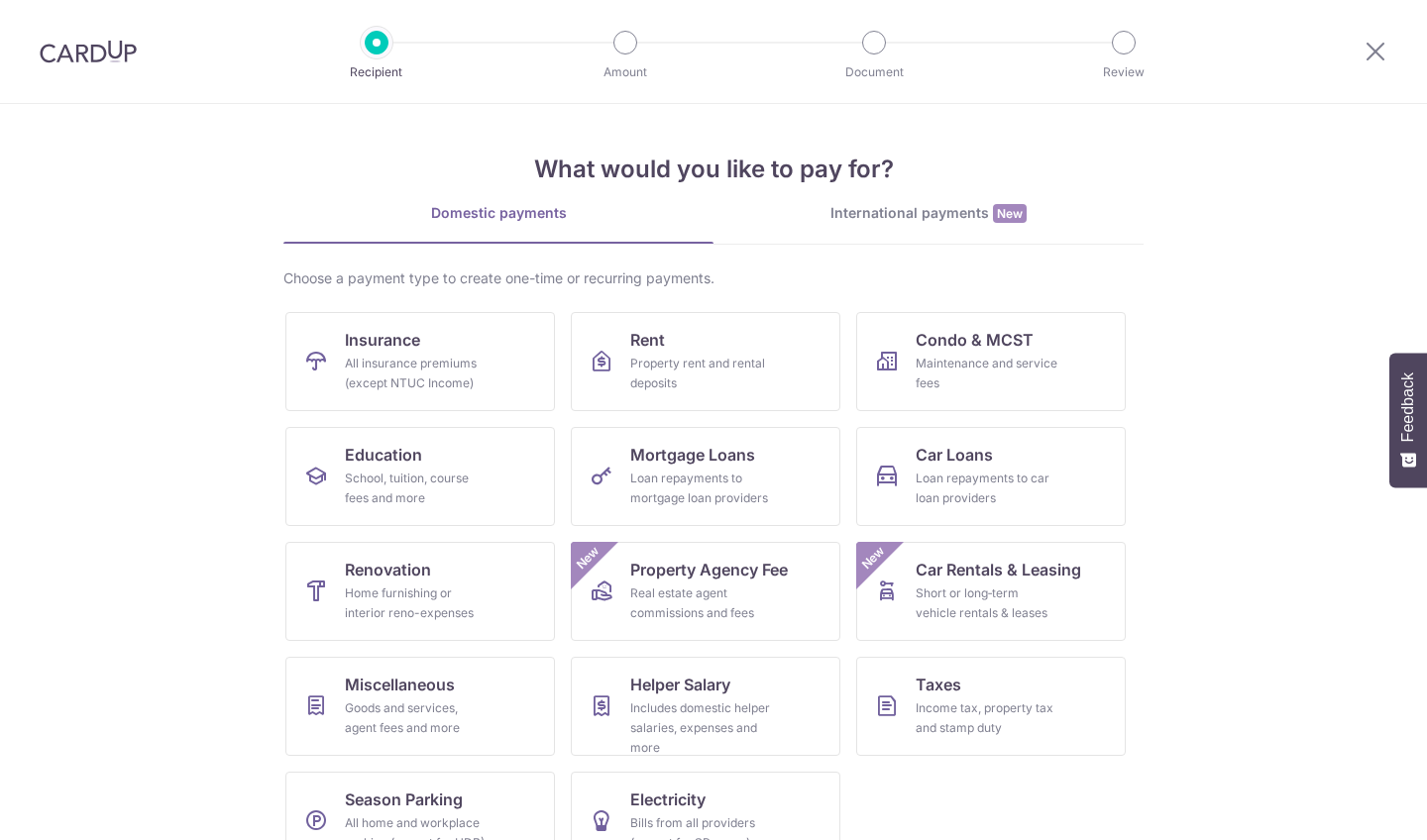 scroll, scrollTop: 0, scrollLeft: 0, axis: both 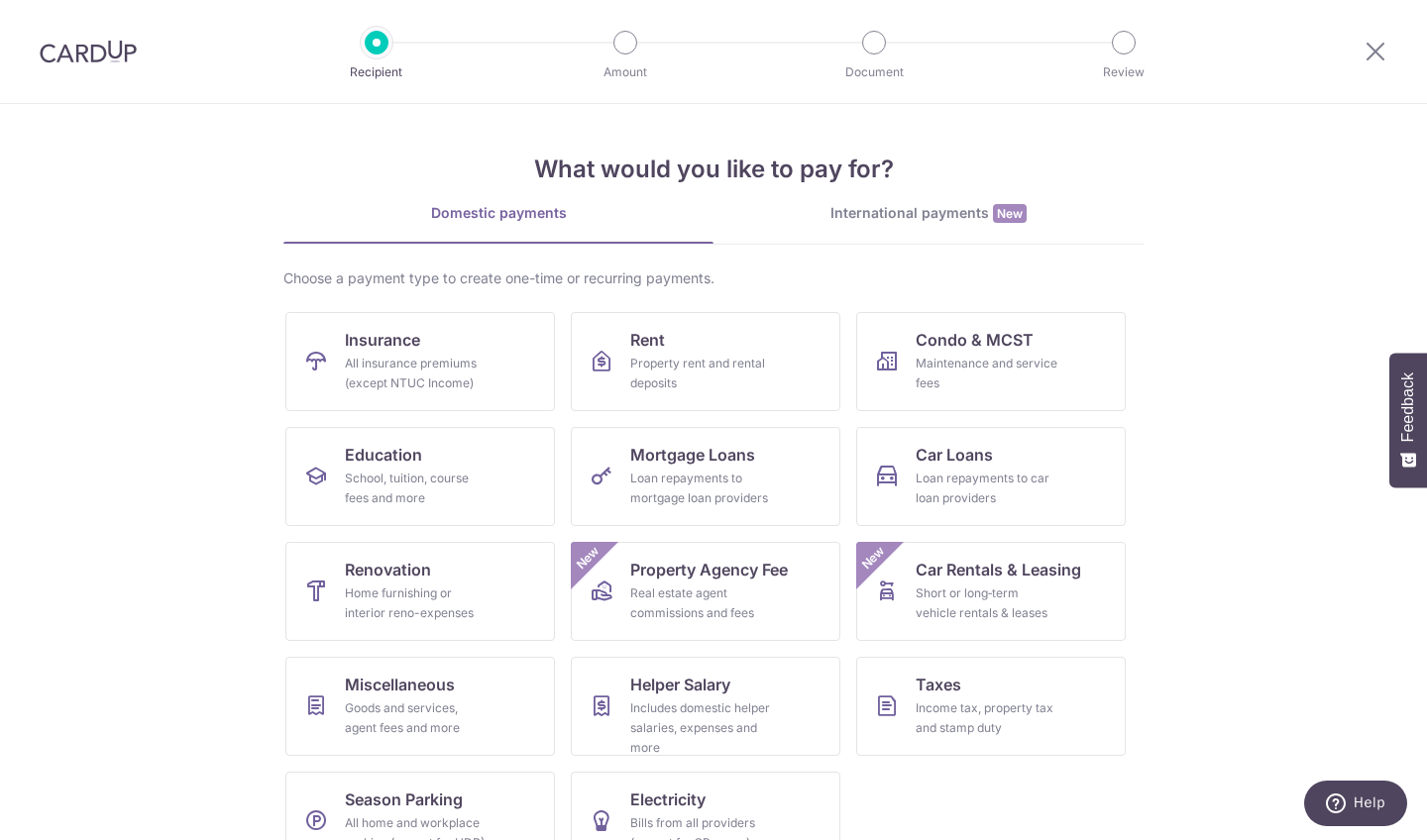 click at bounding box center (1375, 52) 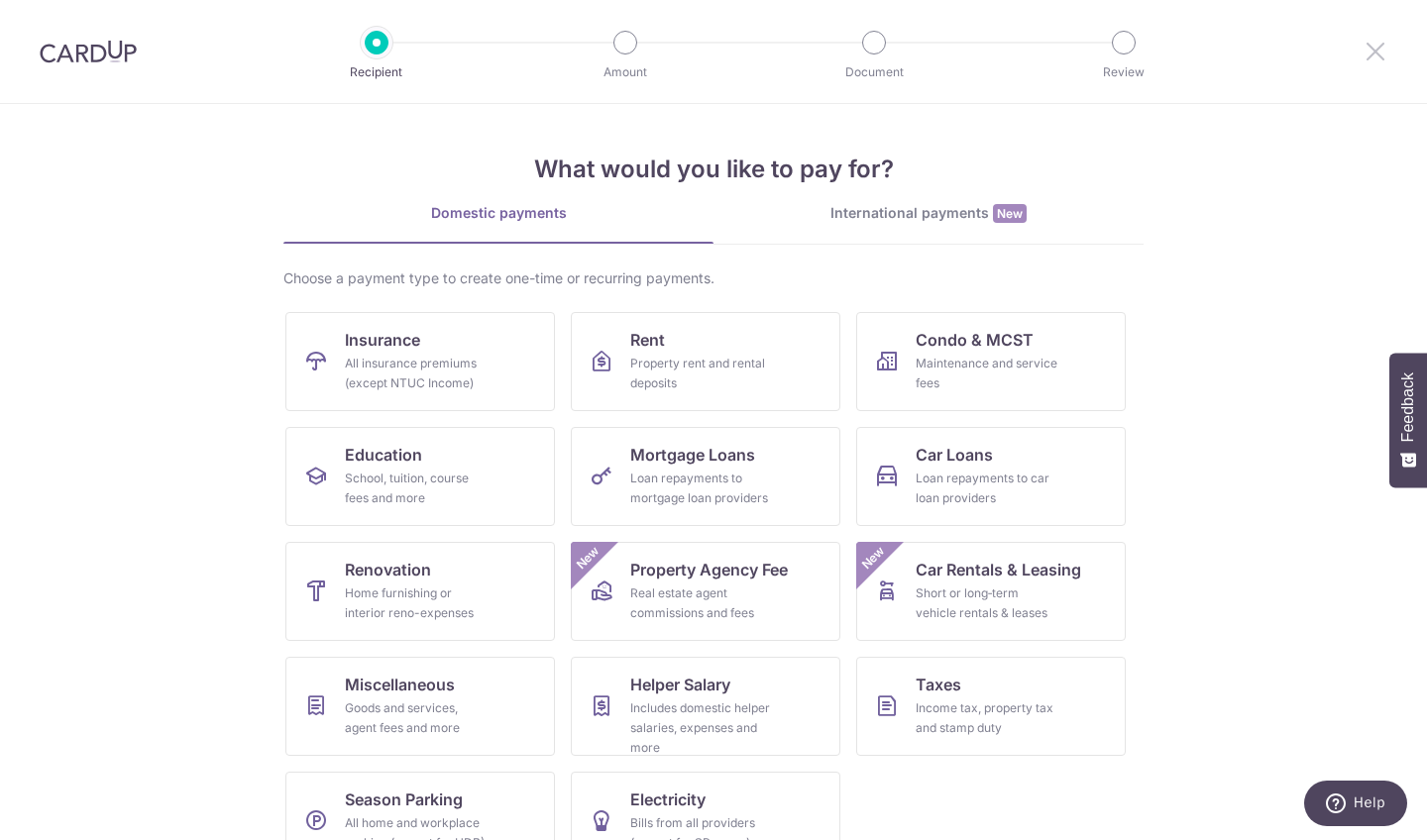 click at bounding box center [1375, 51] 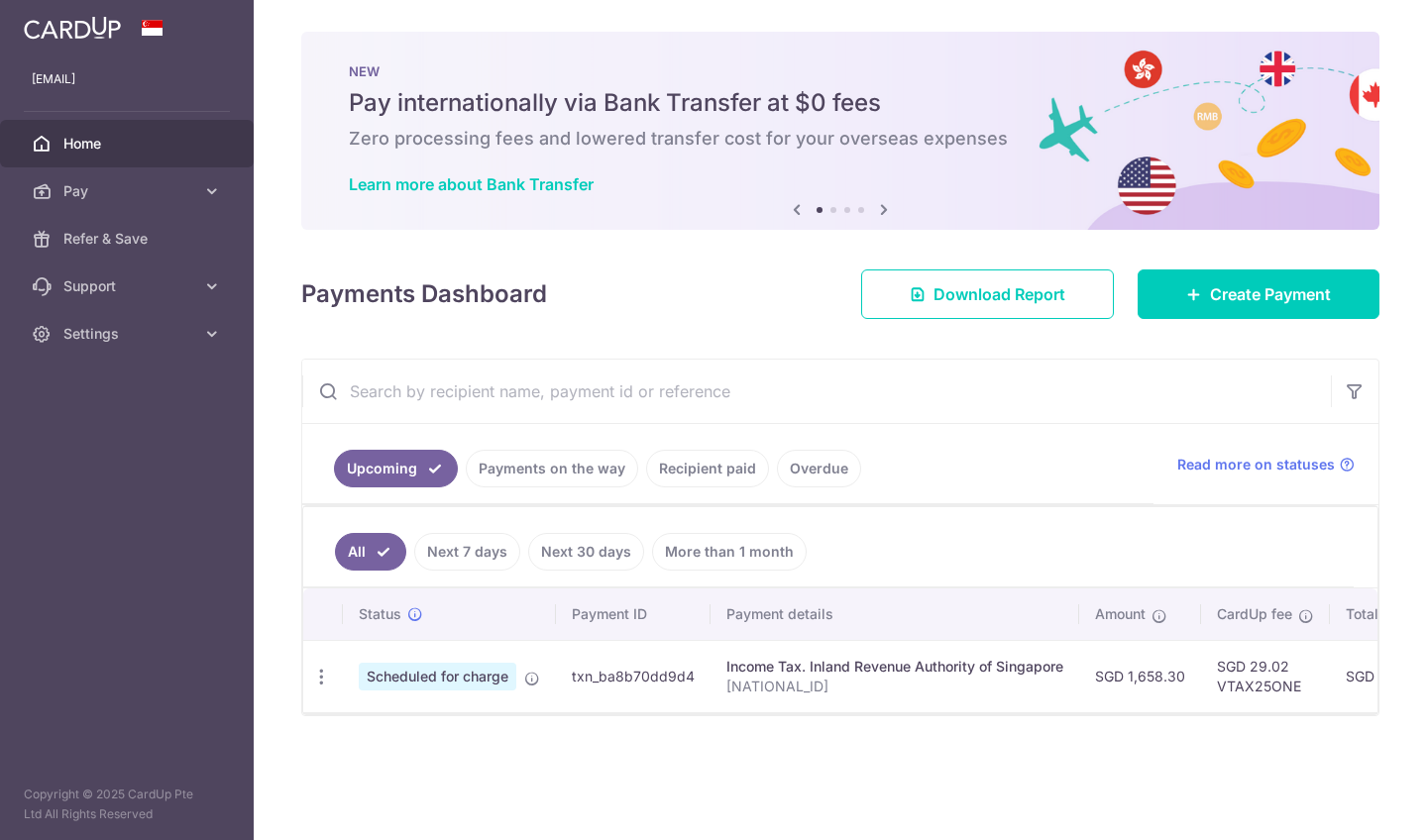scroll, scrollTop: 0, scrollLeft: 0, axis: both 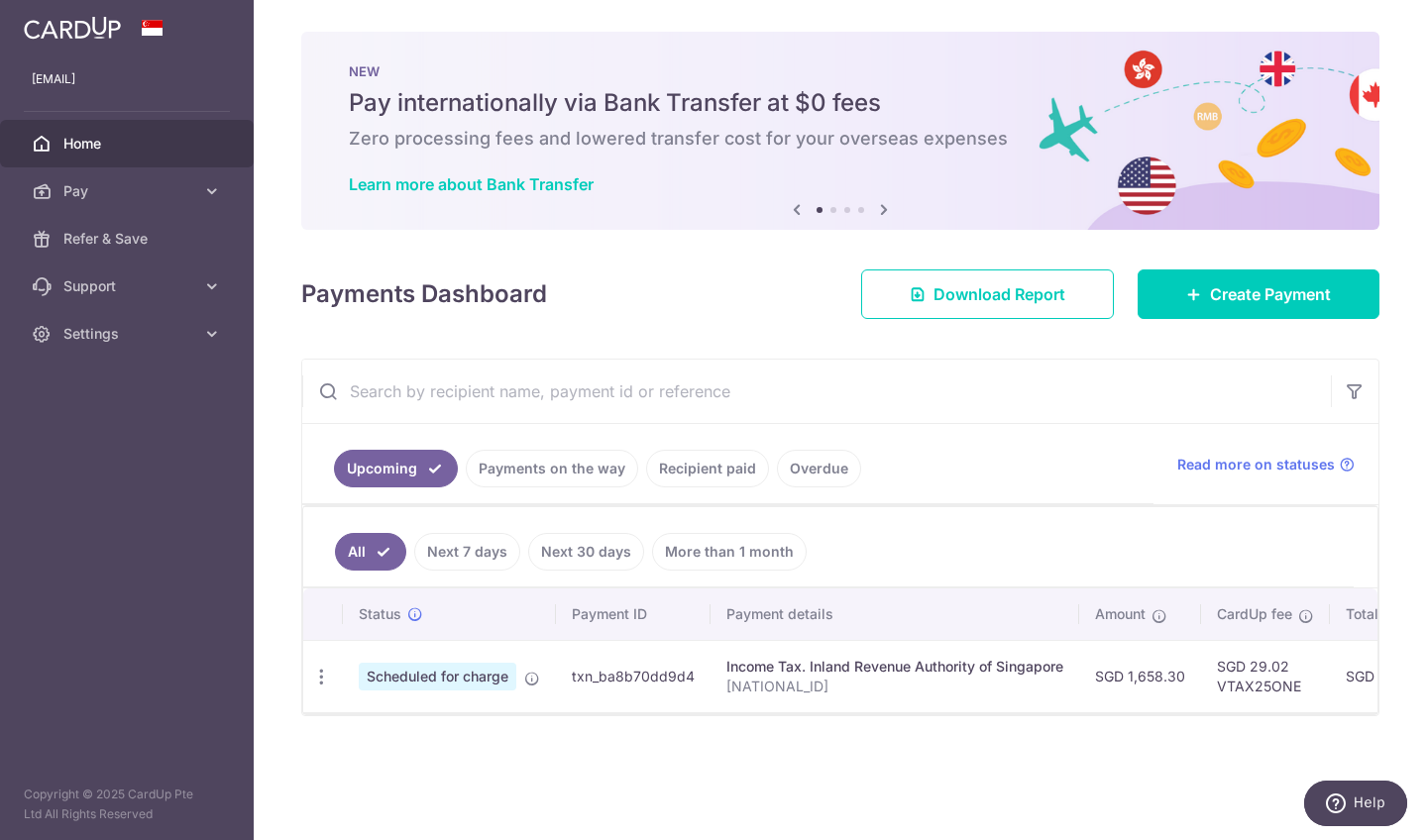 click on "Scheduled for charge" at bounding box center [437, 677] 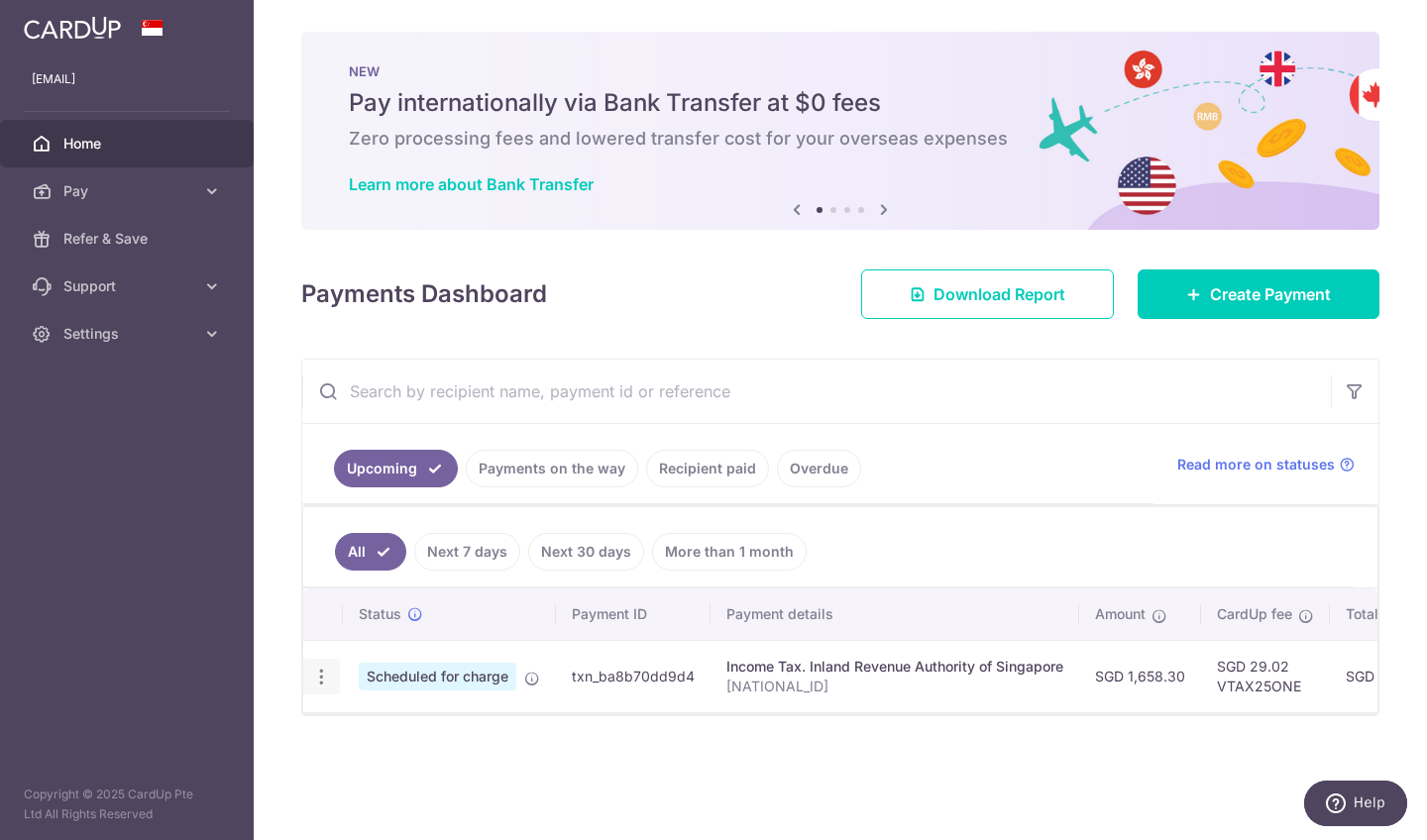 click at bounding box center [321, 677] 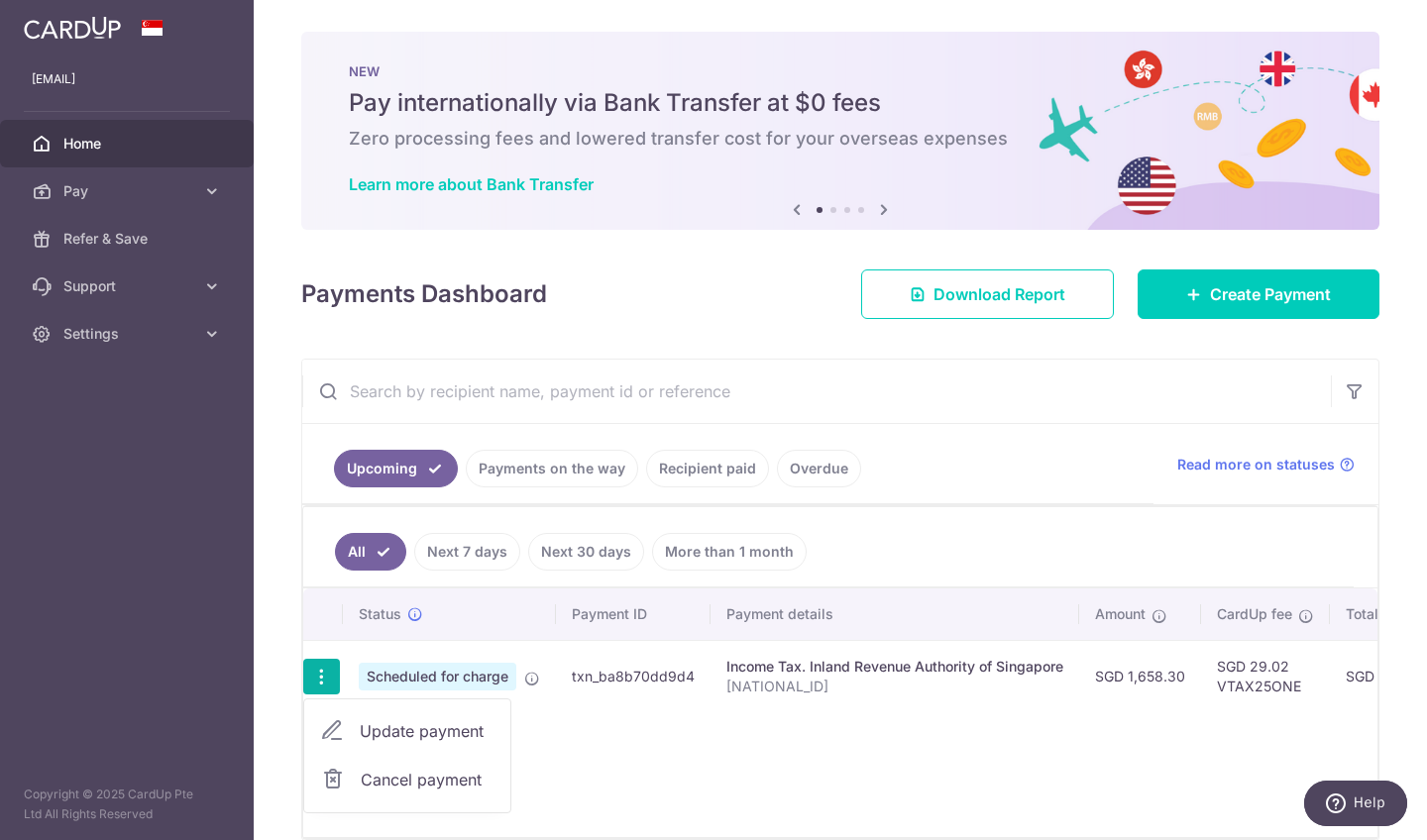 click on "Update payment" at bounding box center [427, 731] 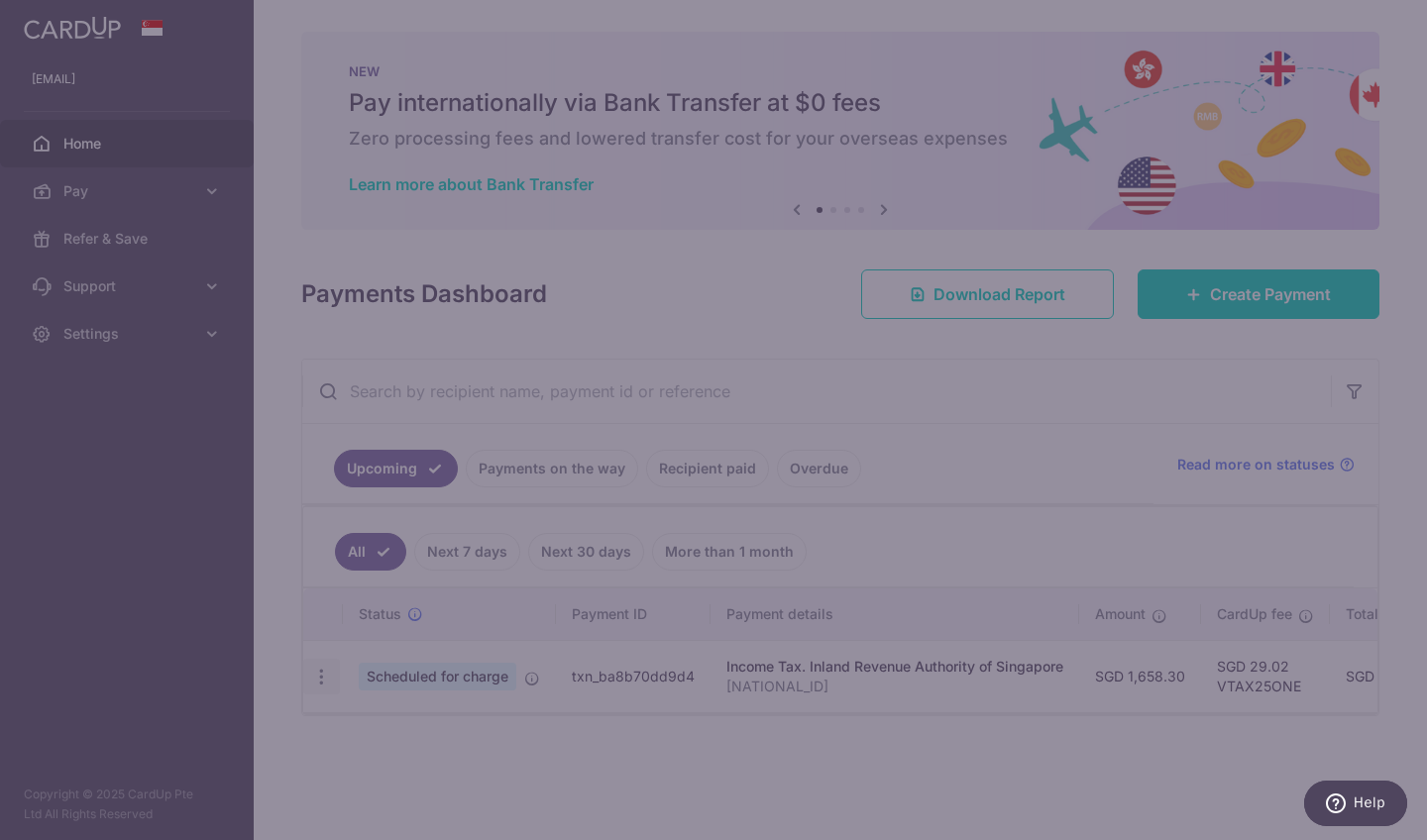 type on "VTAX25ONE" 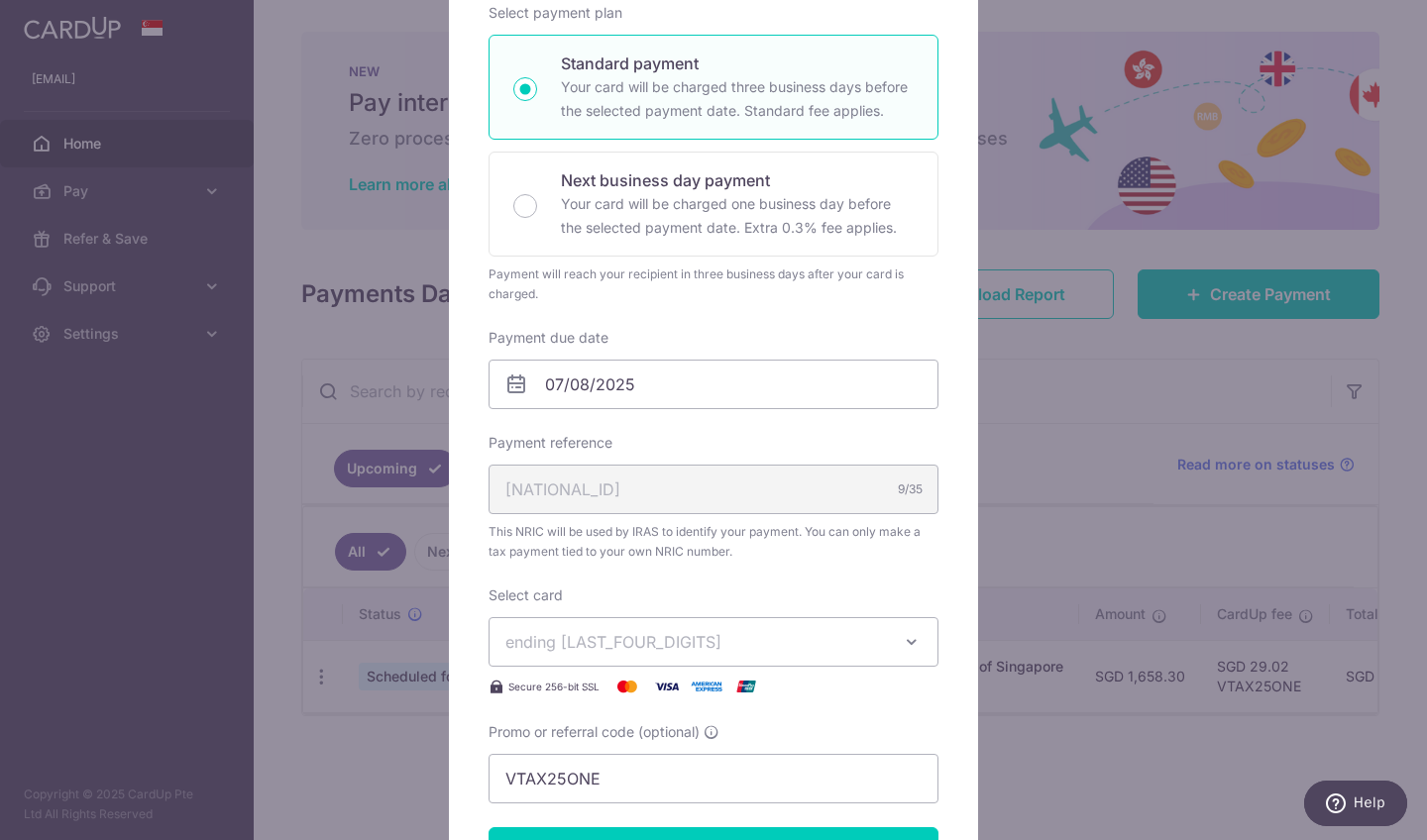 scroll, scrollTop: 417, scrollLeft: 0, axis: vertical 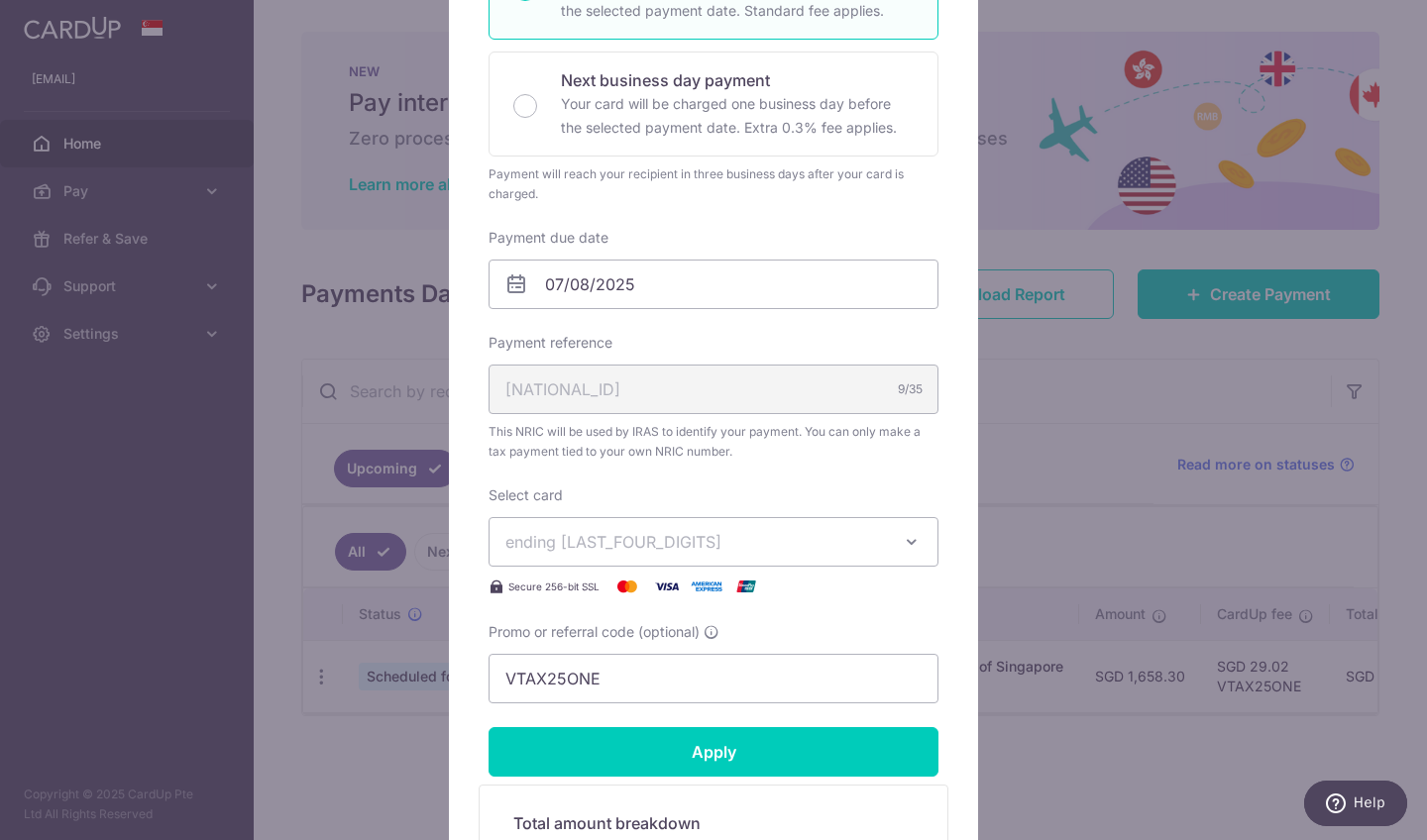 click on "ending 2327" at bounding box center [696, 542] 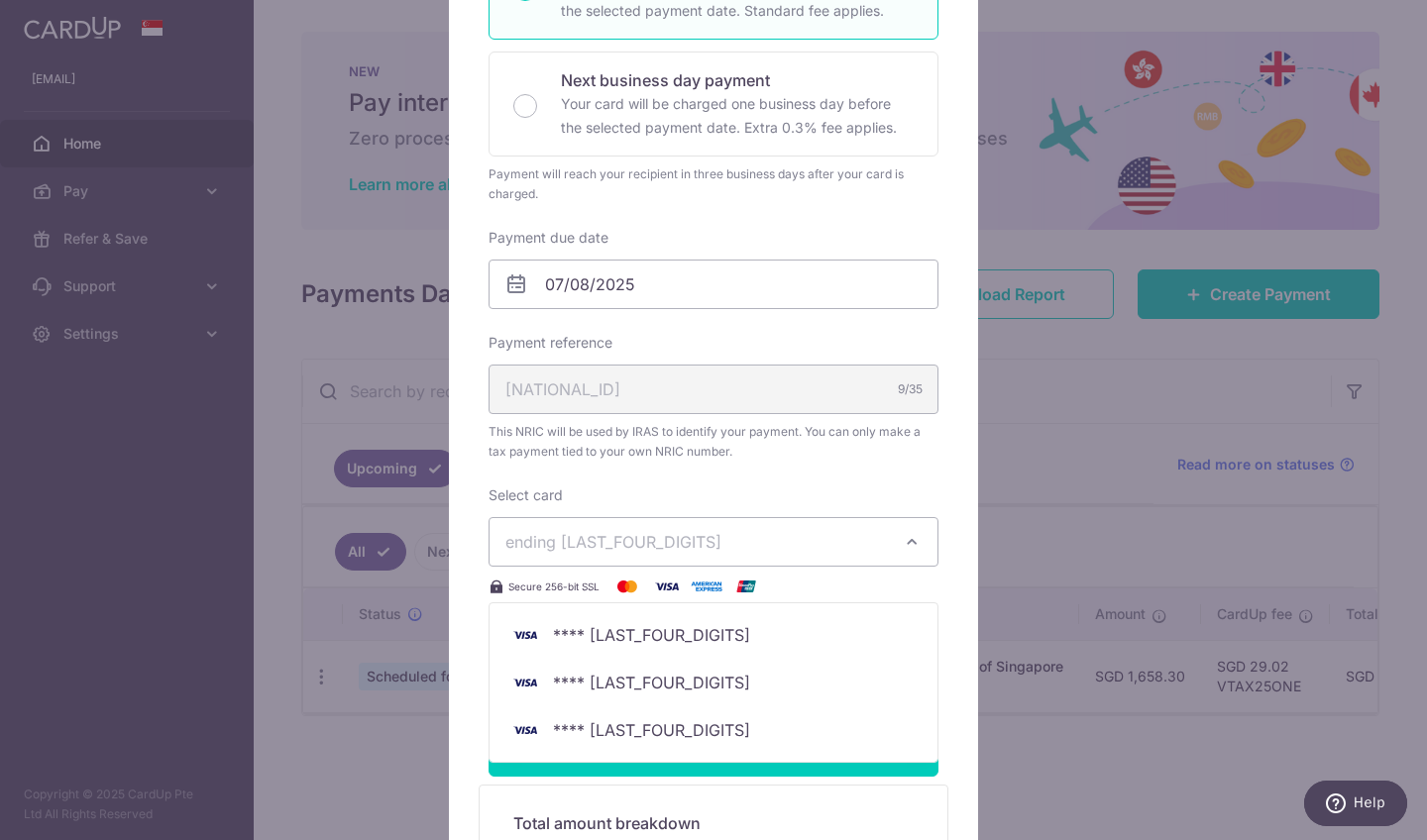 click on "ending 2327" at bounding box center (696, 542) 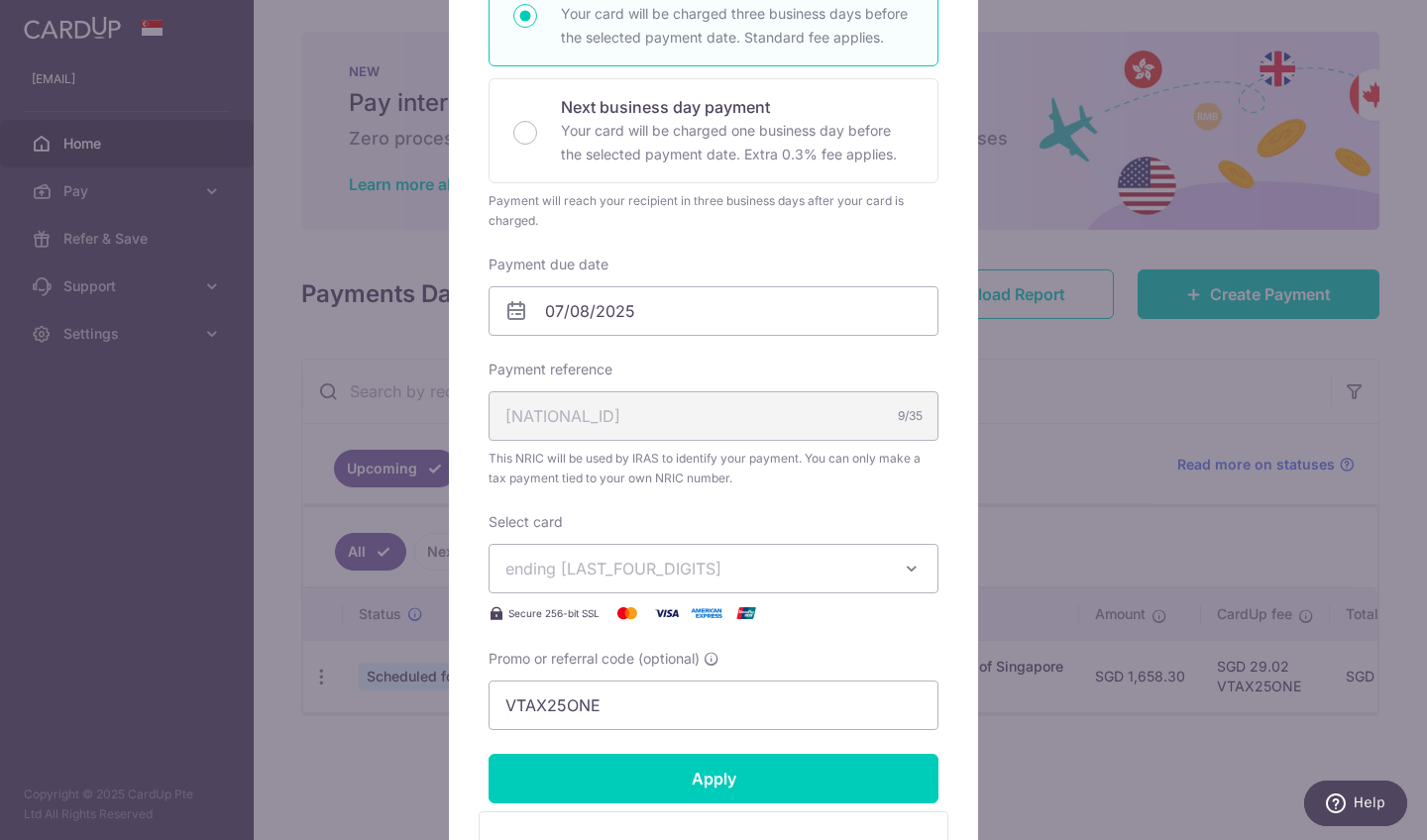 scroll, scrollTop: 393, scrollLeft: 0, axis: vertical 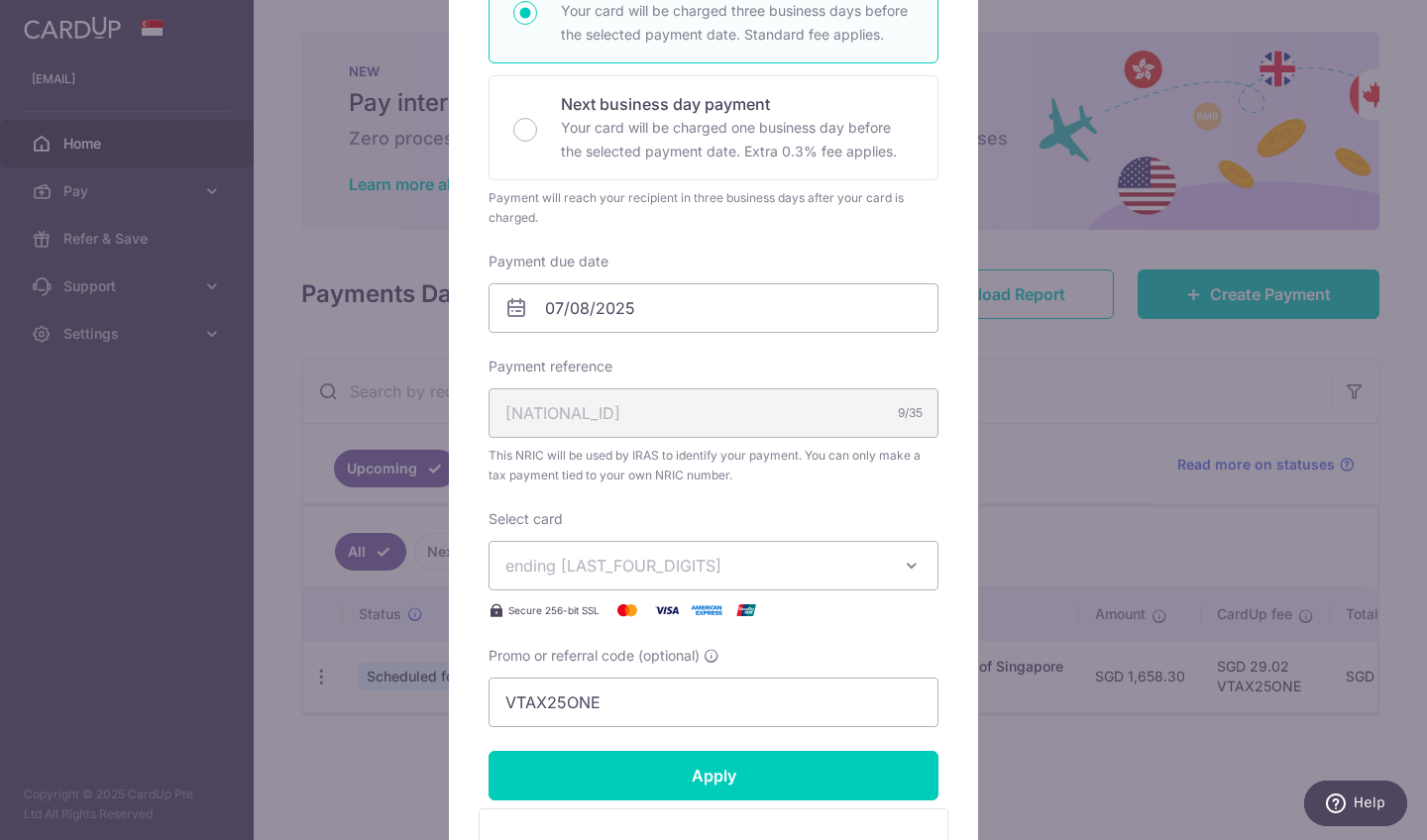 click on "ending 2327" at bounding box center [696, 566] 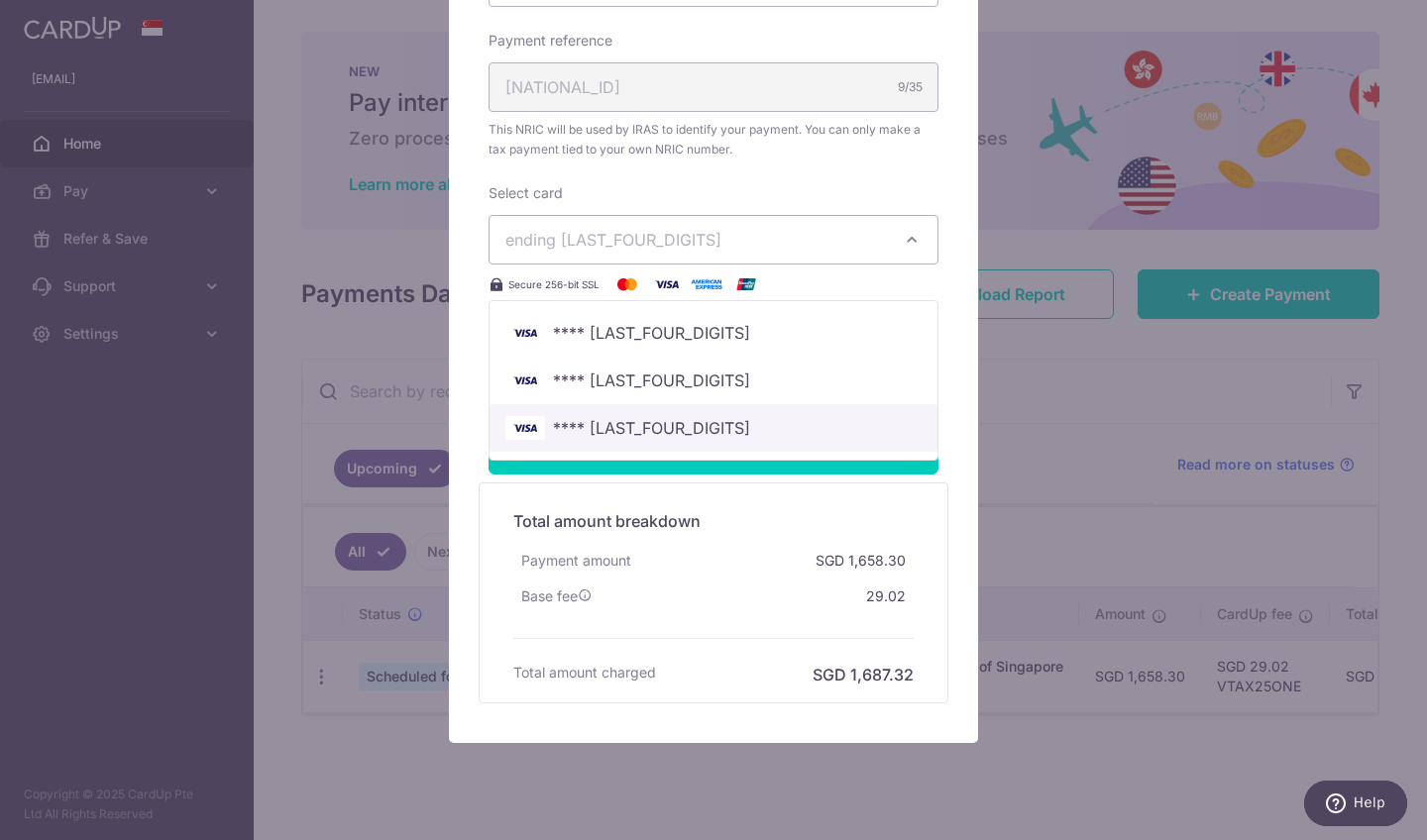 scroll, scrollTop: 733, scrollLeft: 0, axis: vertical 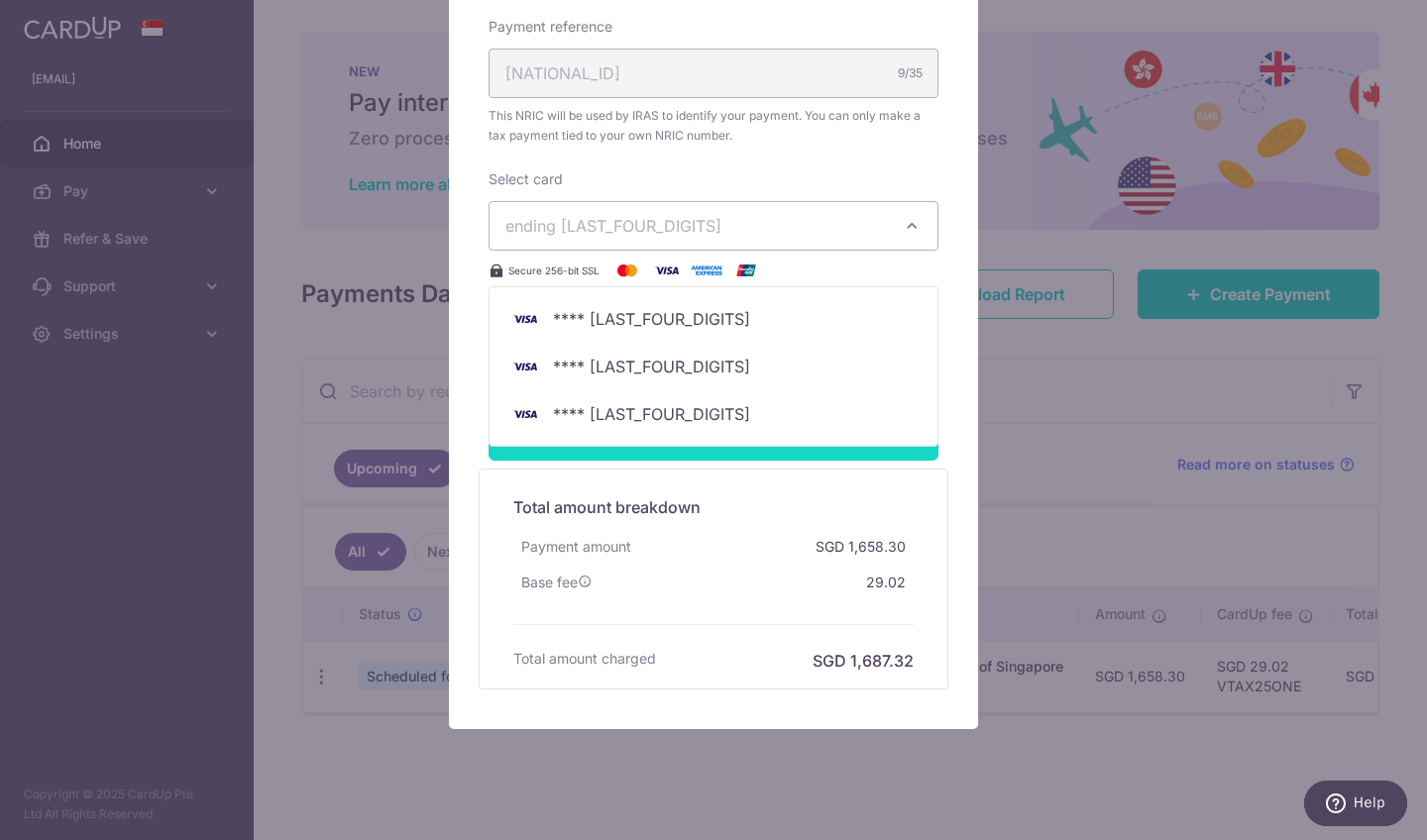 click on "Apply" at bounding box center (714, 436) 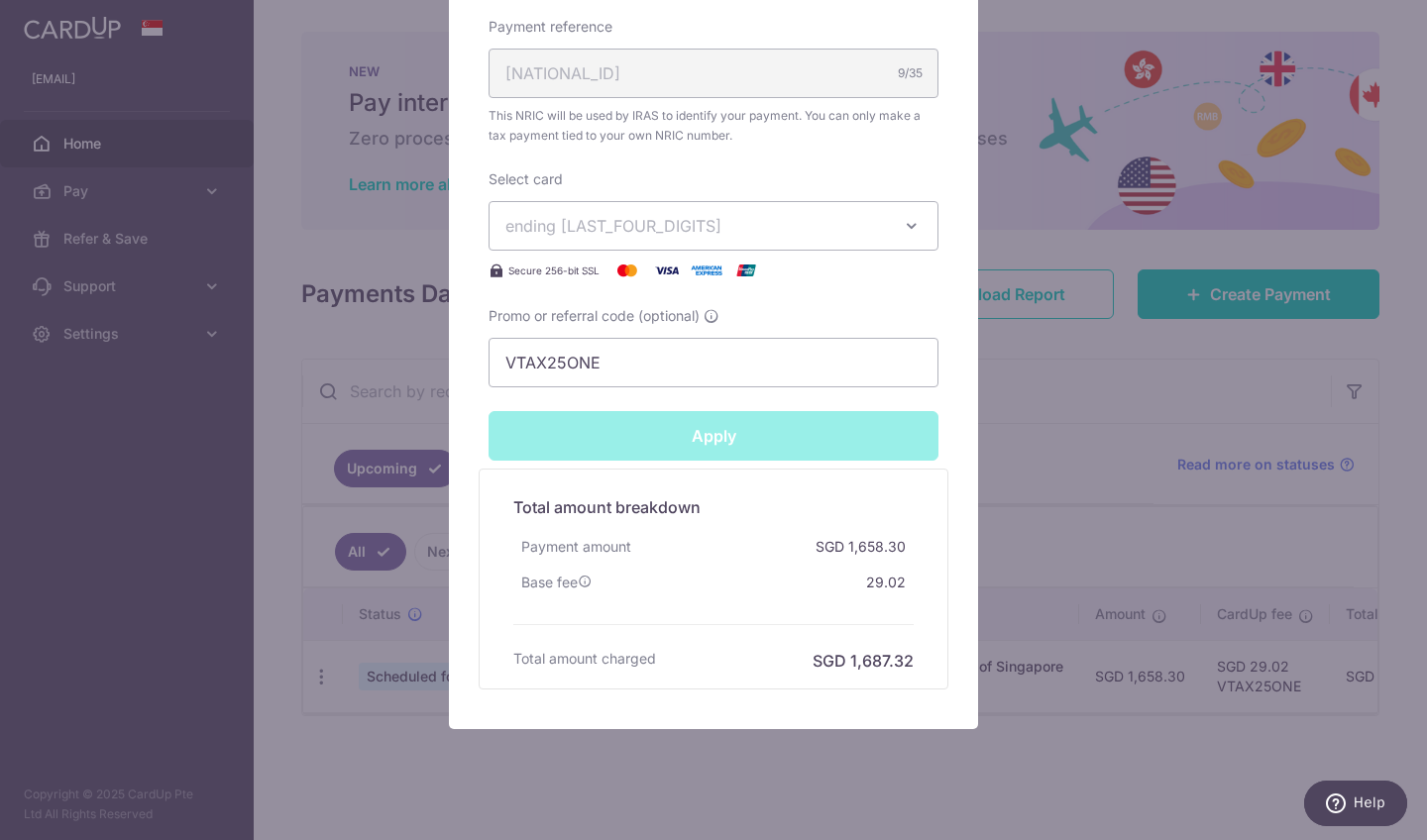 type on "Successfully Applied" 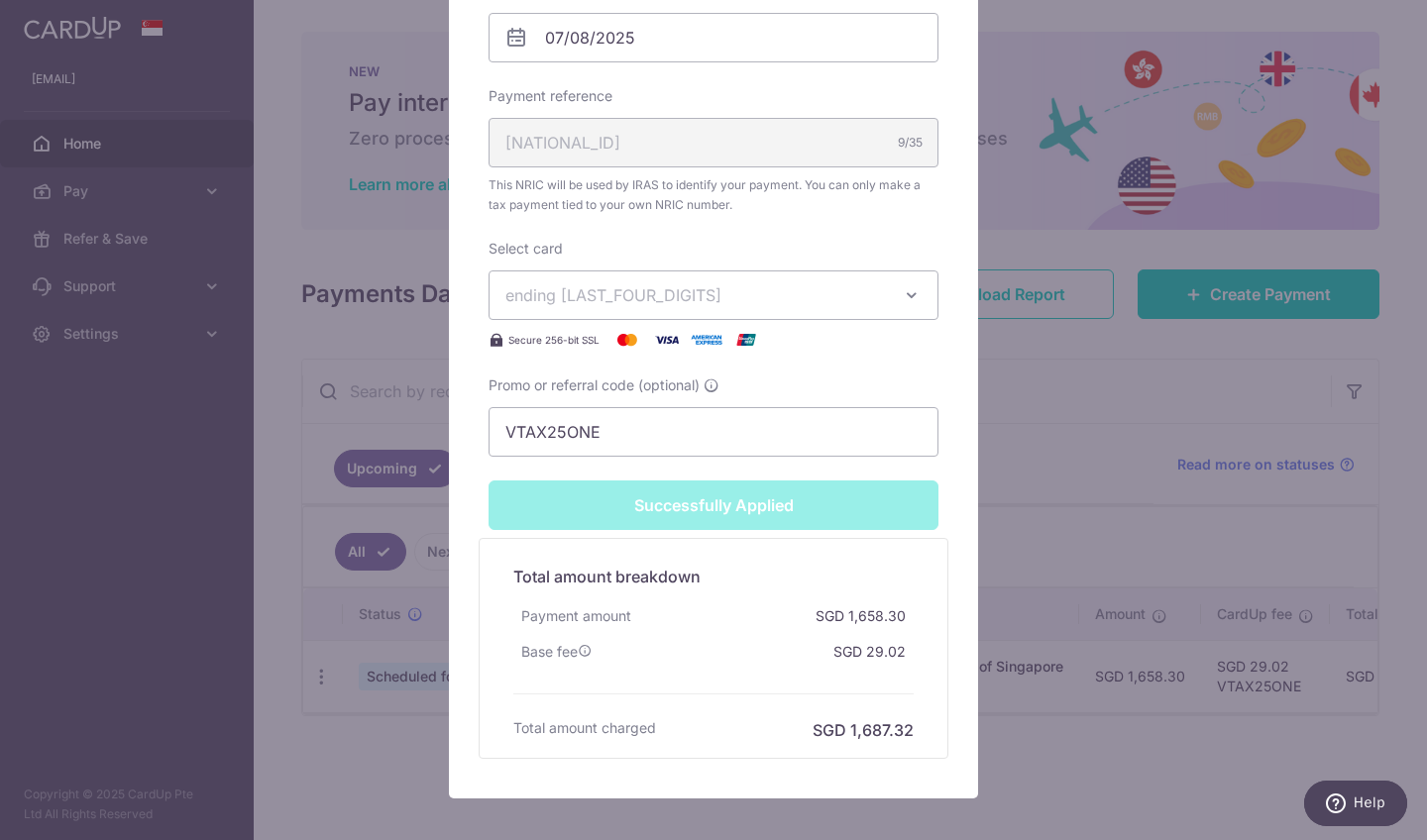 click on "ending 2327" at bounding box center [696, 295] 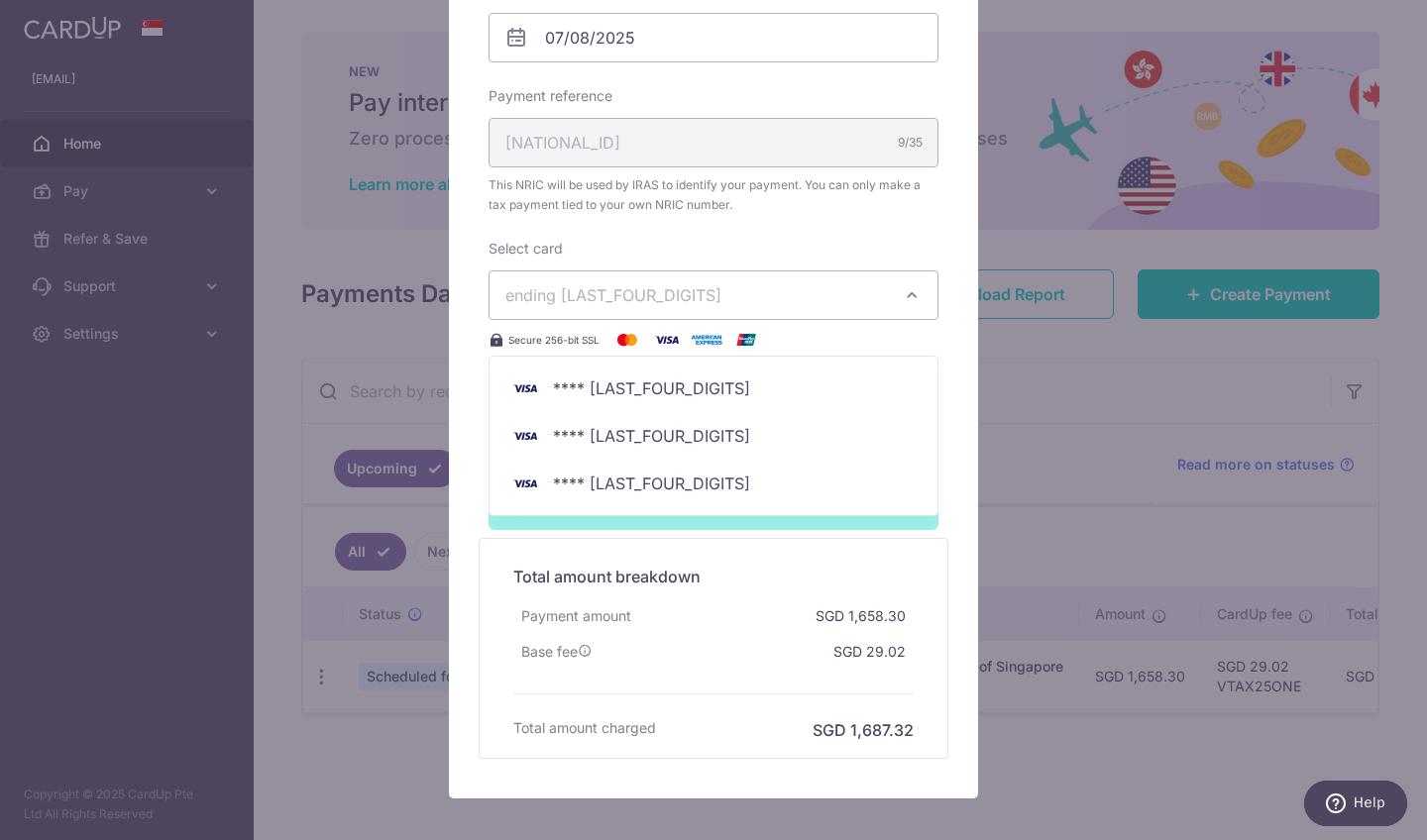 click on "Edit payment
By clicking apply,  you will make changes to all   payments to  Inland Revenue Authority of Singapore  scheduled from
.
By clicking below, you confirm you are editing this payment to  Inland Revenue Authority of Singapore  on
07/08/2025 .
Your payment is updated successfully
SGD" at bounding box center [714, 420] 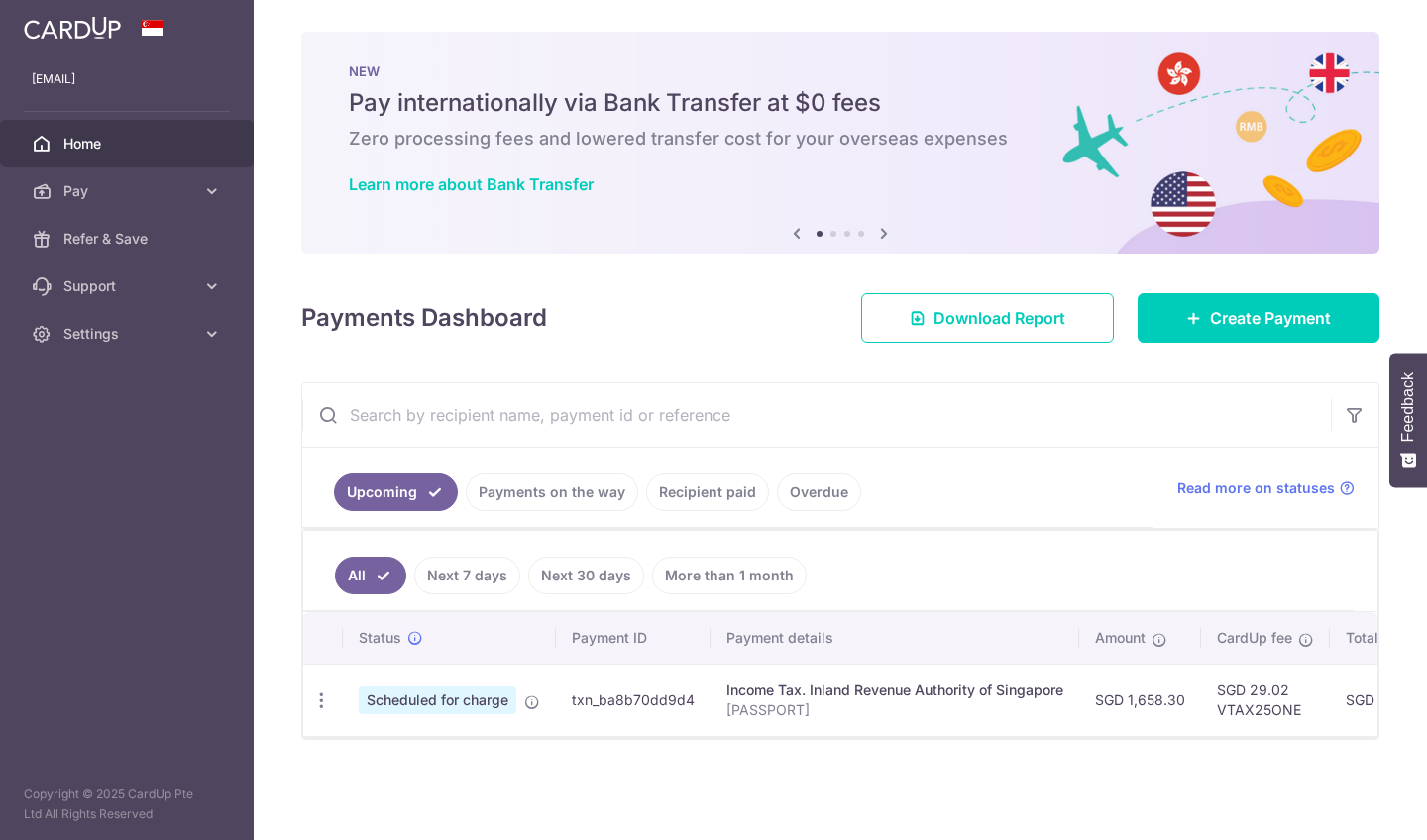 scroll, scrollTop: 0, scrollLeft: 0, axis: both 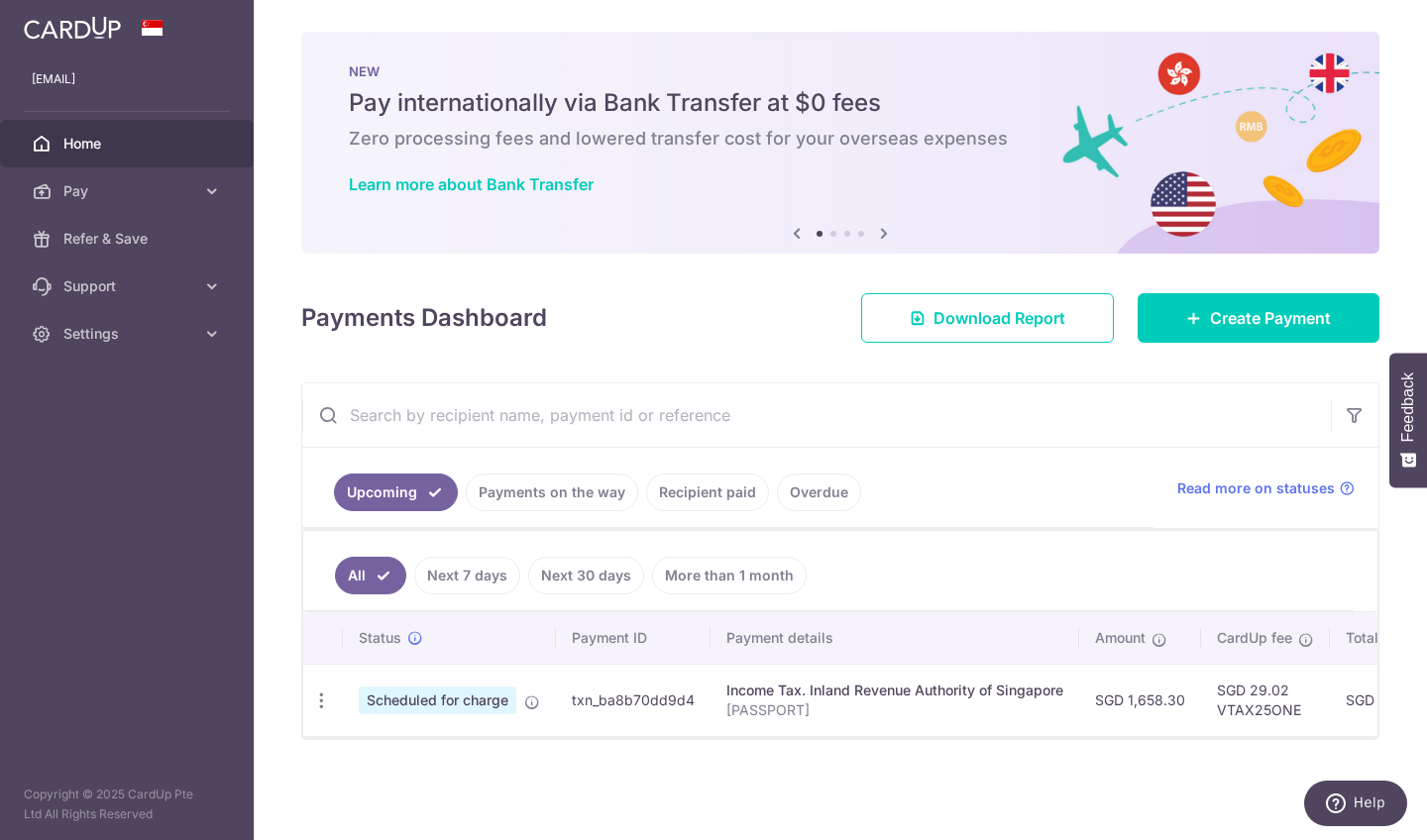 click on "Home" at bounding box center (127, 144) 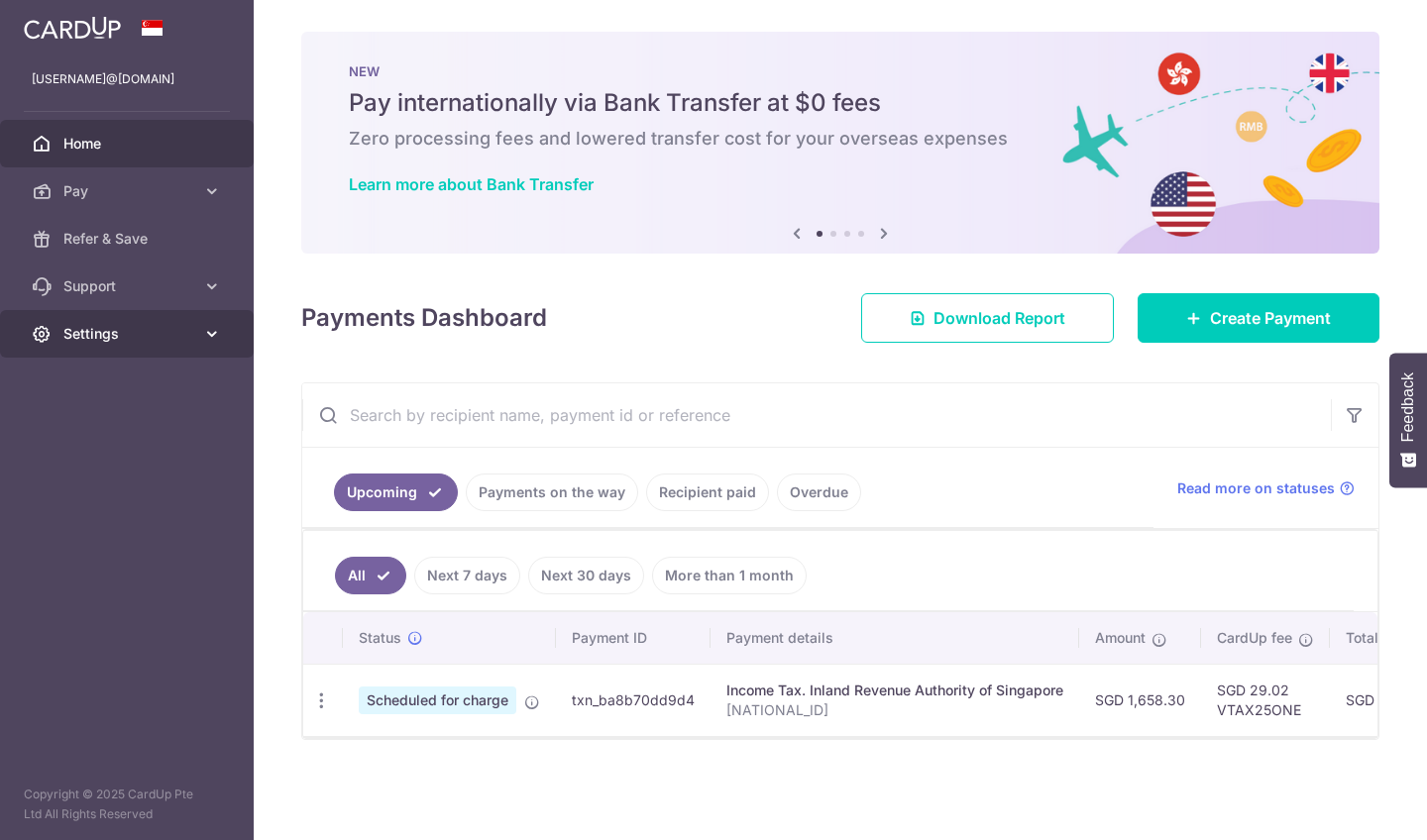 scroll, scrollTop: 0, scrollLeft: 0, axis: both 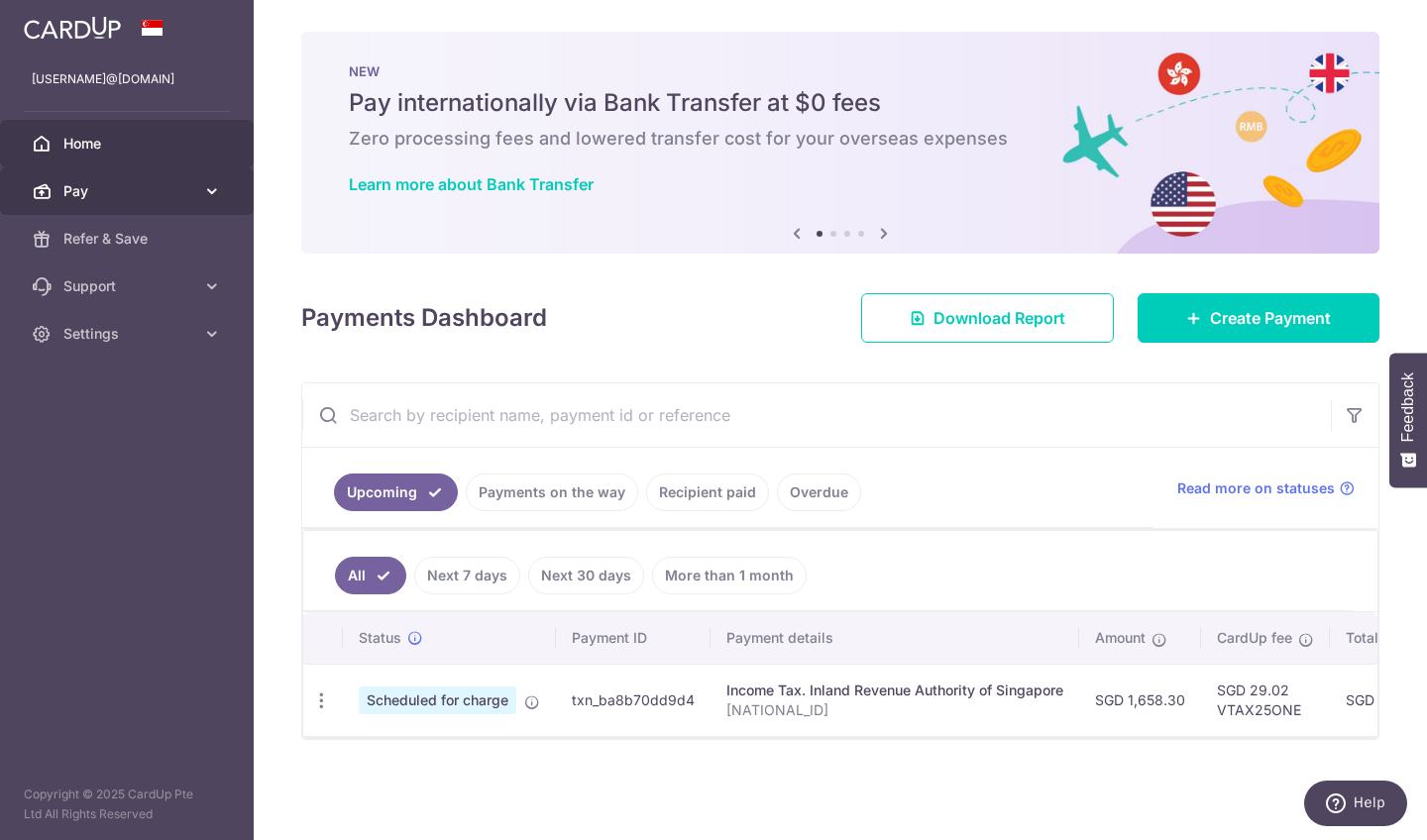 click at bounding box center (212, 191) 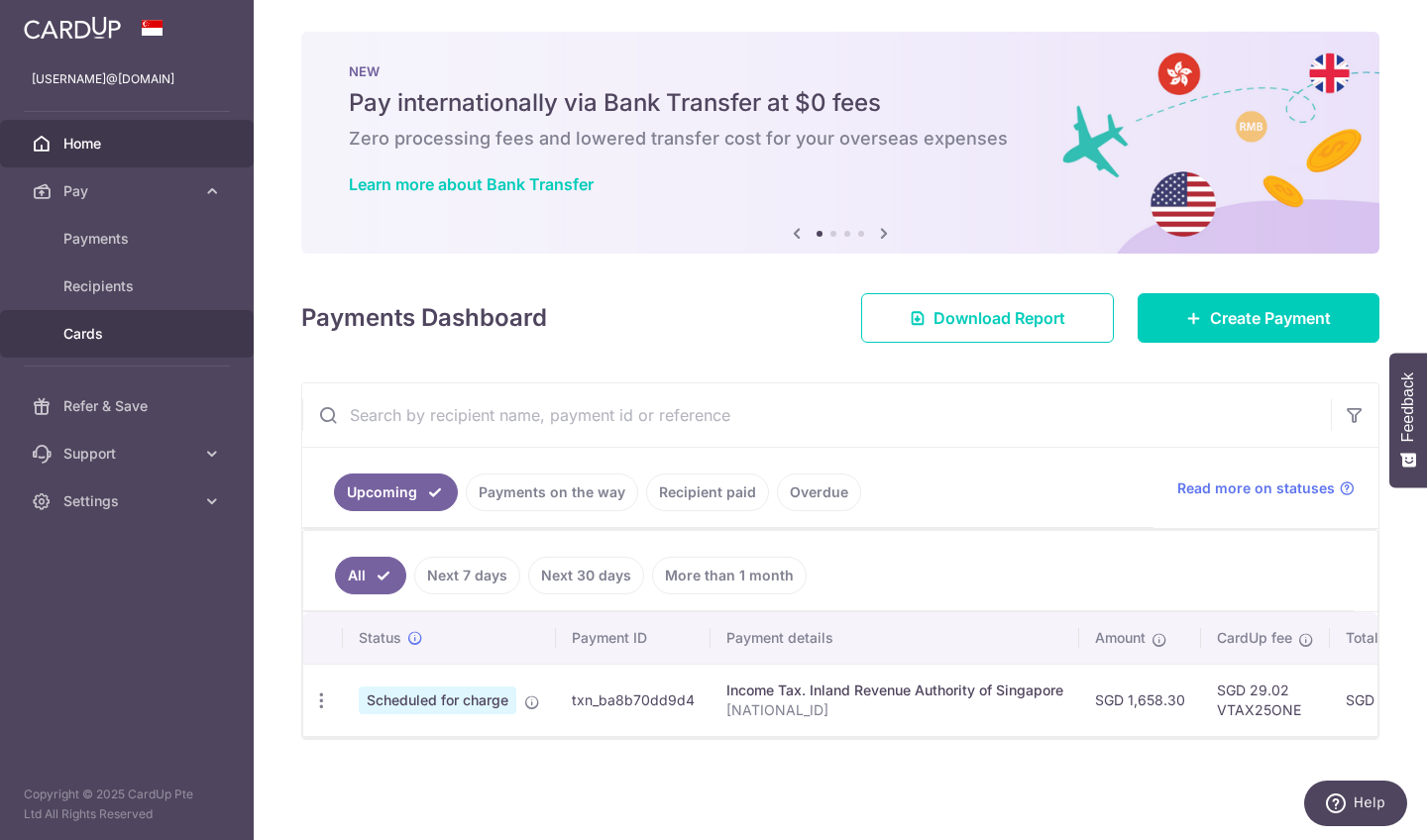 click on "Cards" at bounding box center (127, 334) 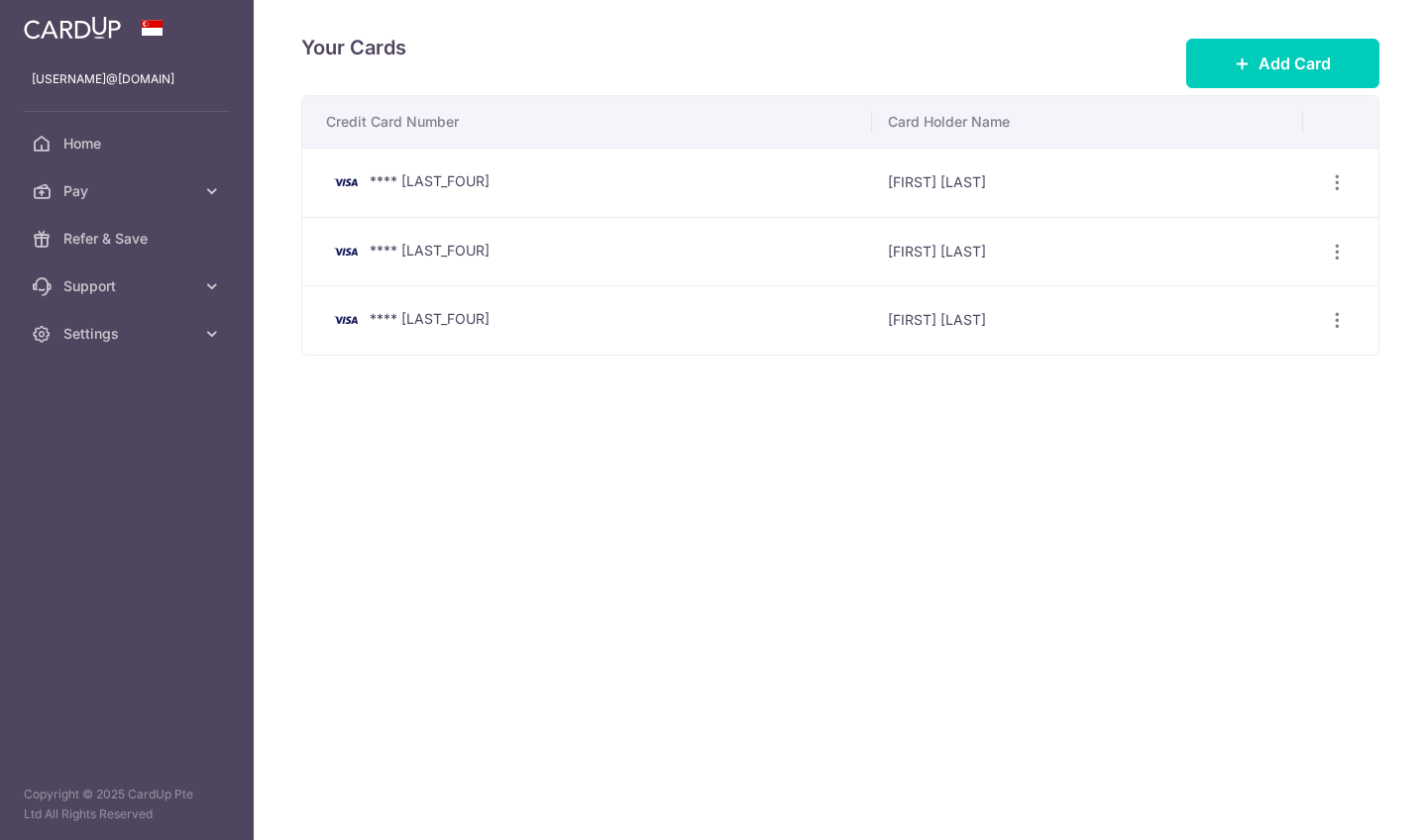 scroll, scrollTop: 0, scrollLeft: 0, axis: both 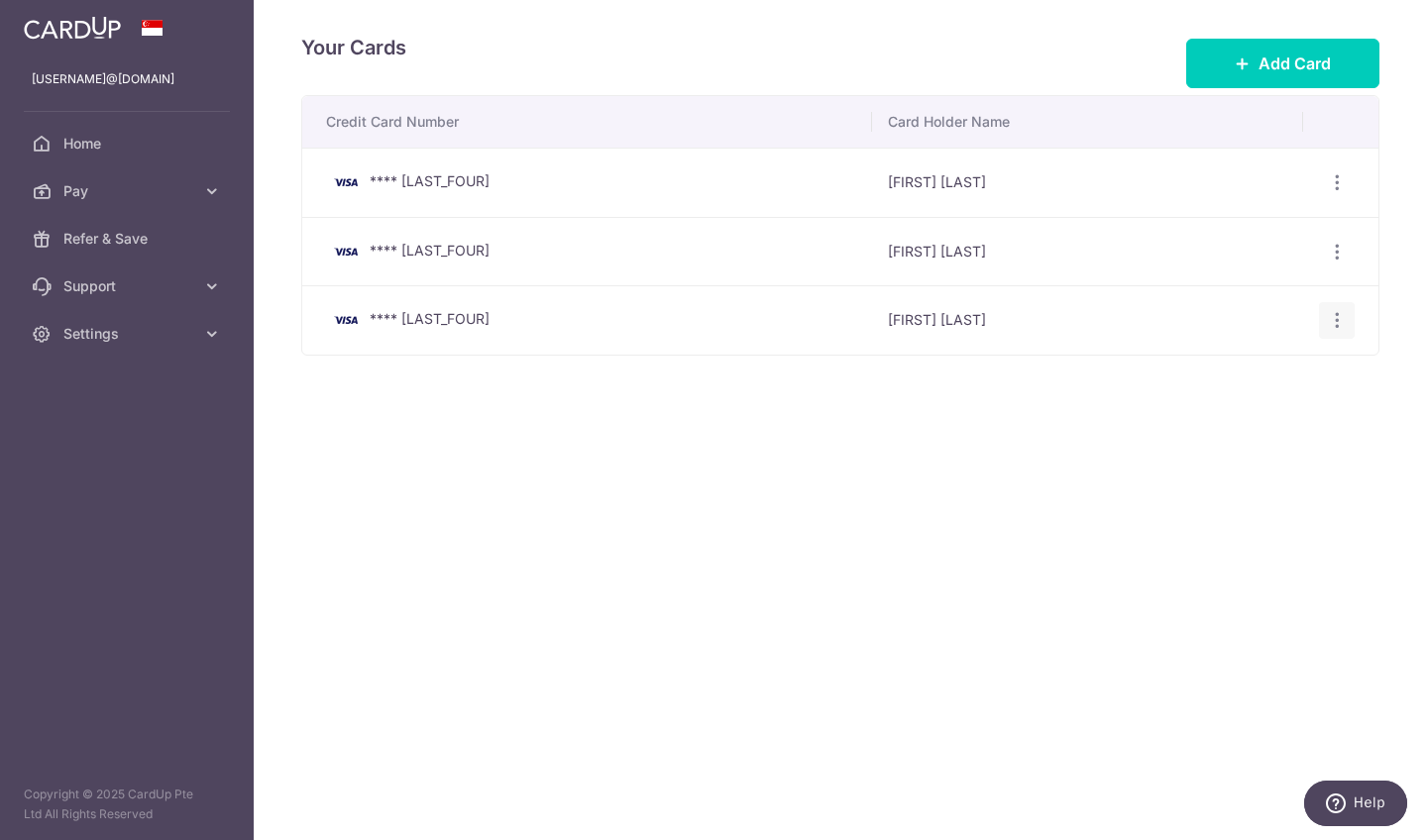 click at bounding box center [1337, 182] 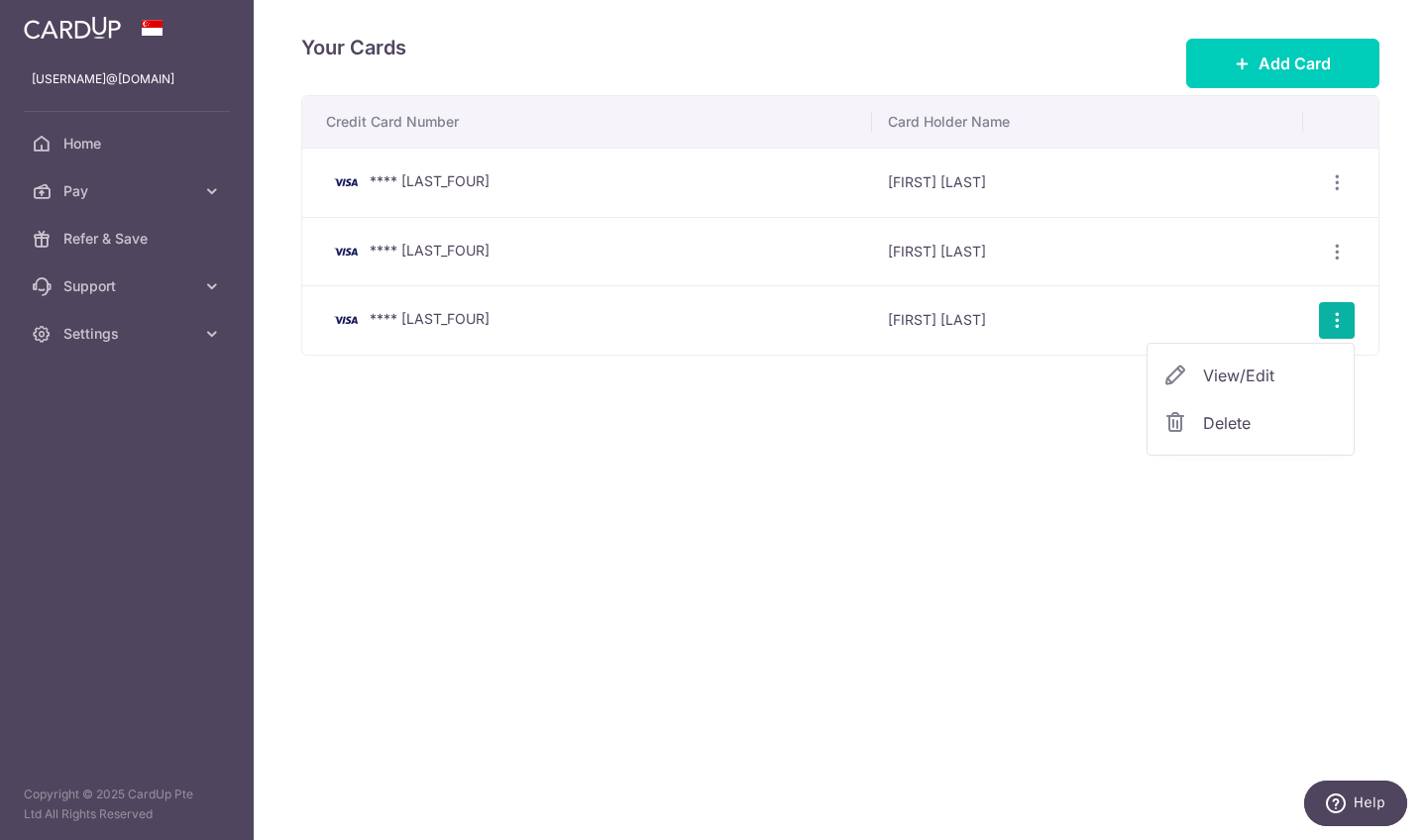 click on "View/Edit" at bounding box center (1270, 375) 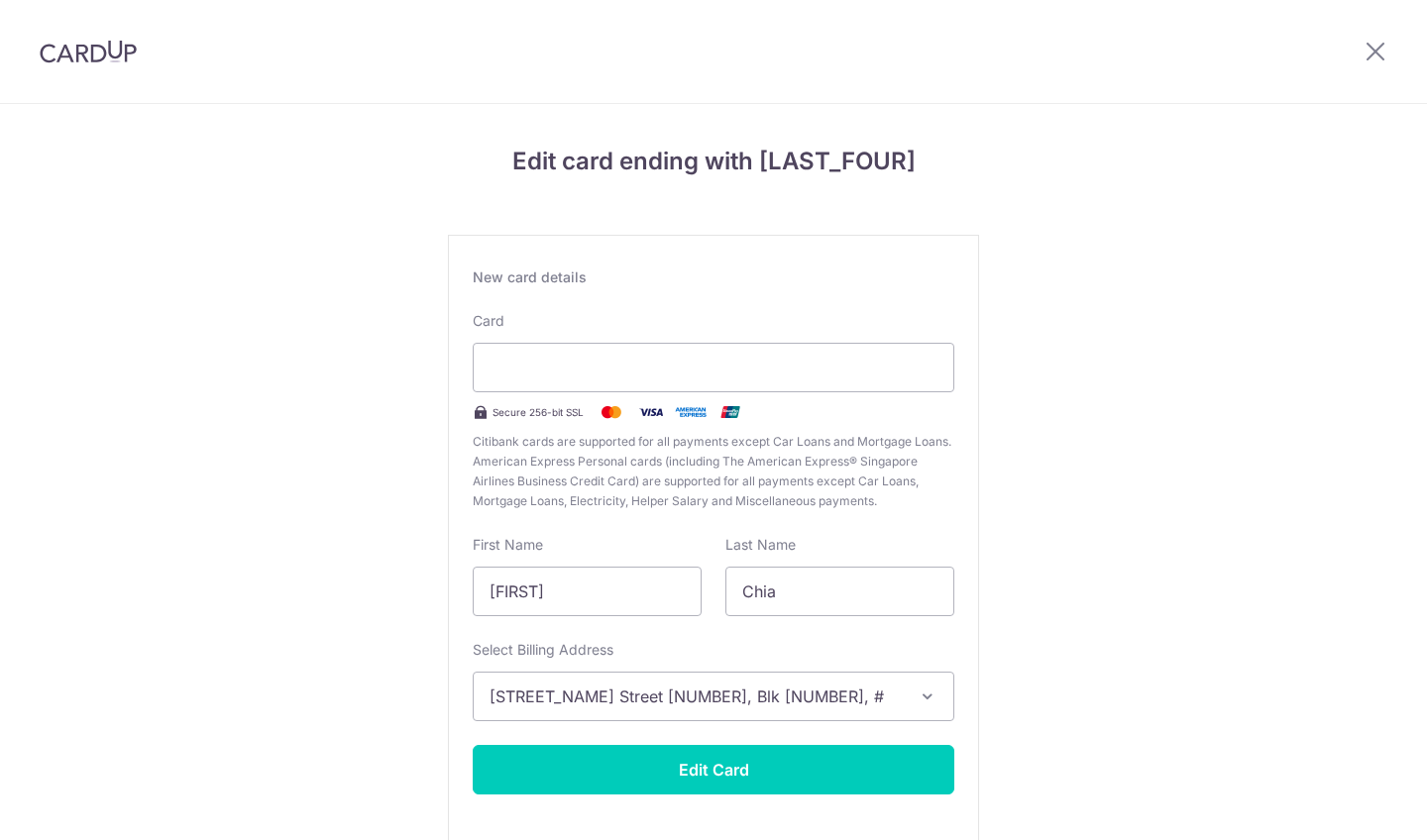 scroll, scrollTop: 0, scrollLeft: 0, axis: both 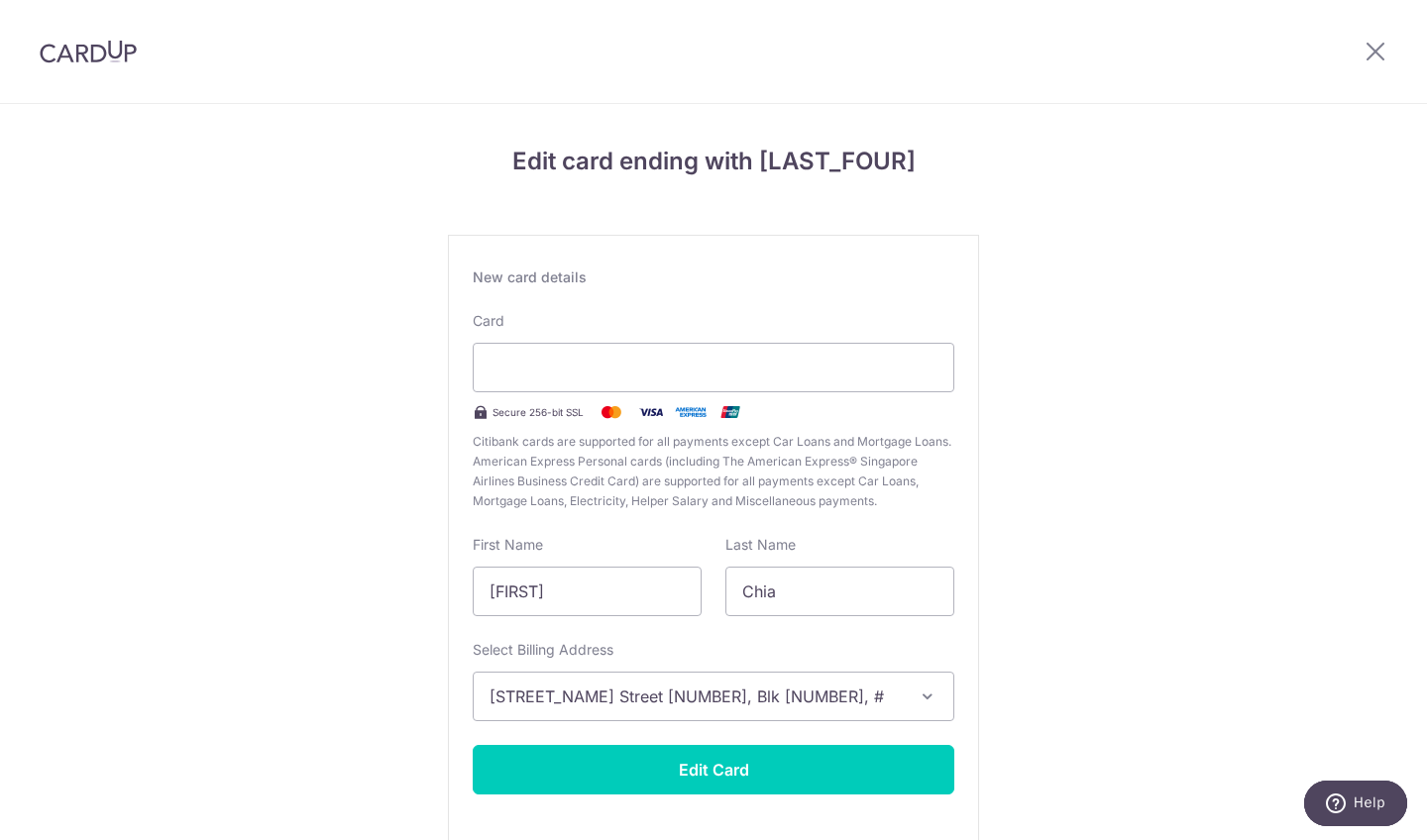 click on "Edit card ending with 2327
New card details
Card
Secure 256-bit SSL
Citibank cards are supported for all payments except Car Loans and Mortgage Loans. American Express Personal cards (including The American Express® Singapore Airlines Business Credit Card) are supported for all payments except Car Loans, Mortgage Loans, Electricity, Helper Salary and Miscellaneous payments.
First Name
Nicholas
Last Name
Chia
Select Billing Address
Add Billing Address" at bounding box center [714, 520] 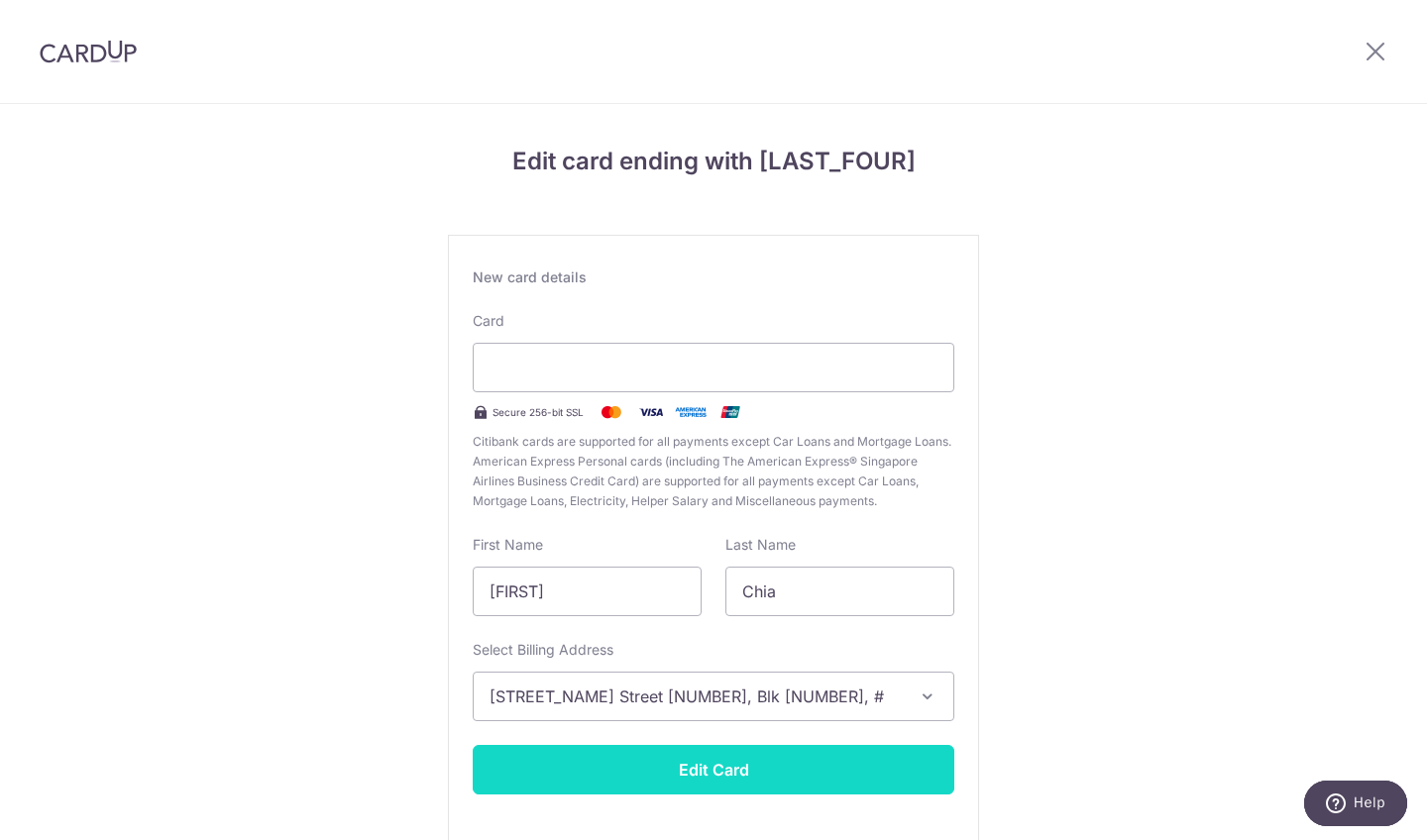 click on "Edit Card" at bounding box center (714, 770) 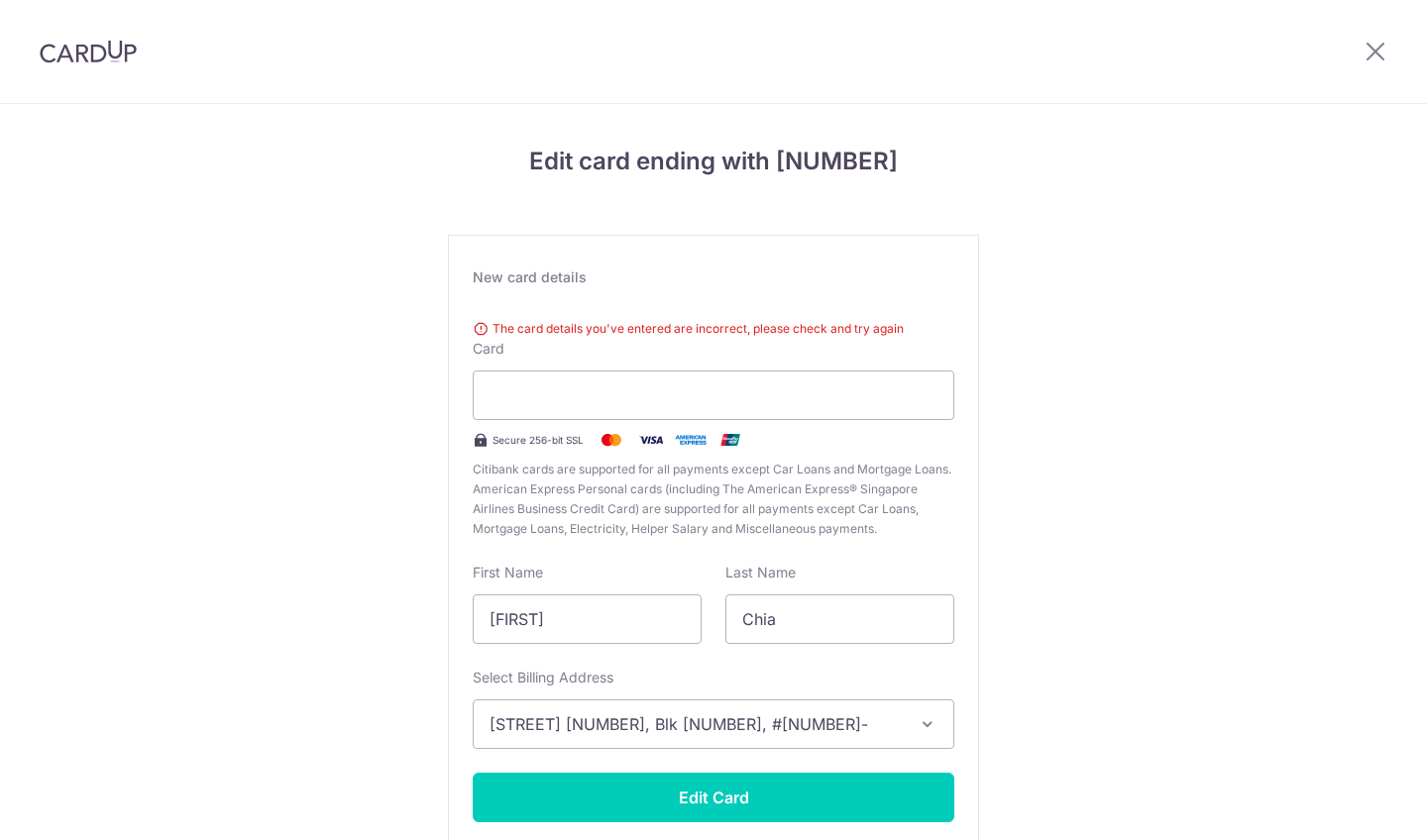 scroll, scrollTop: 0, scrollLeft: 0, axis: both 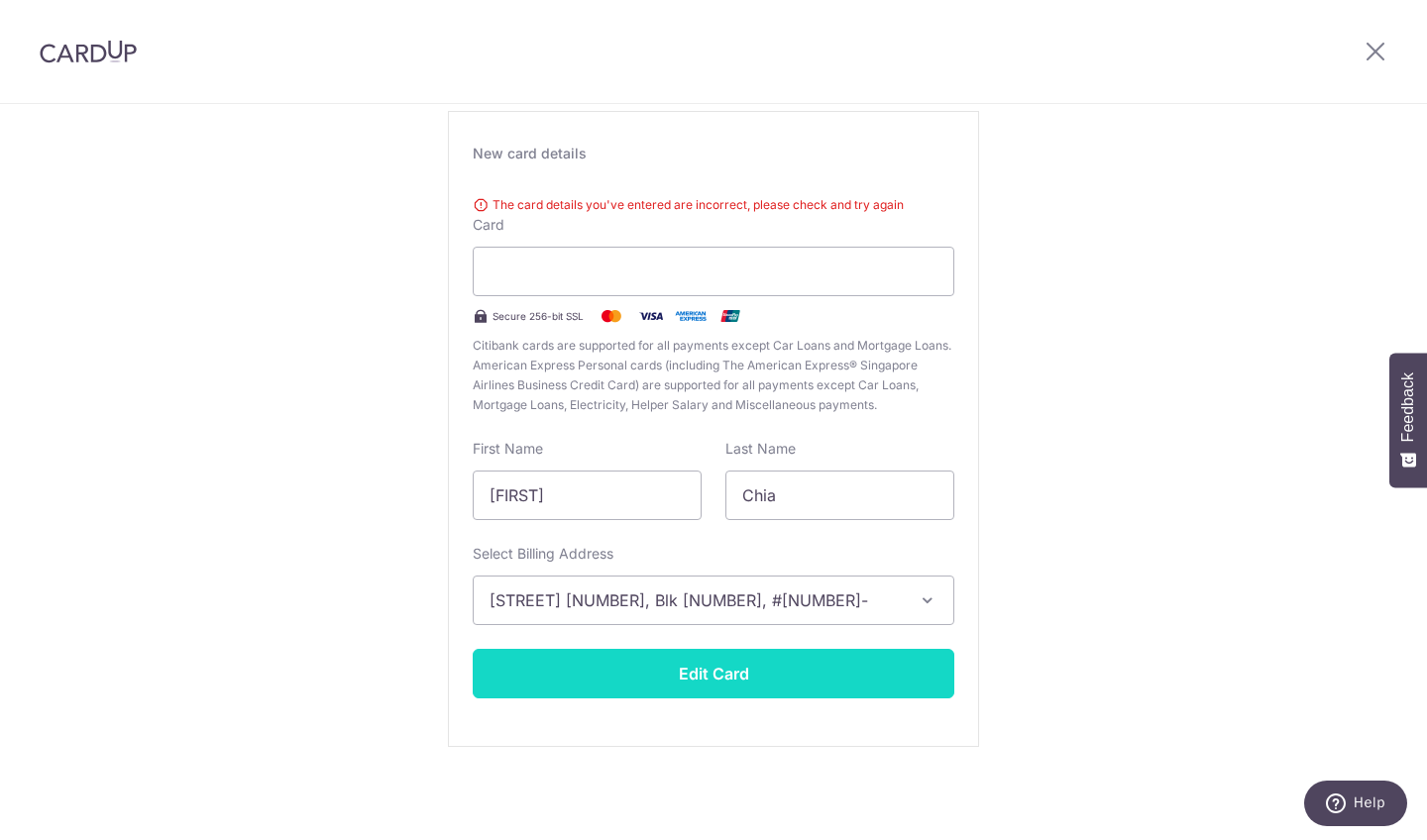 click on "Edit Card" at bounding box center [714, 674] 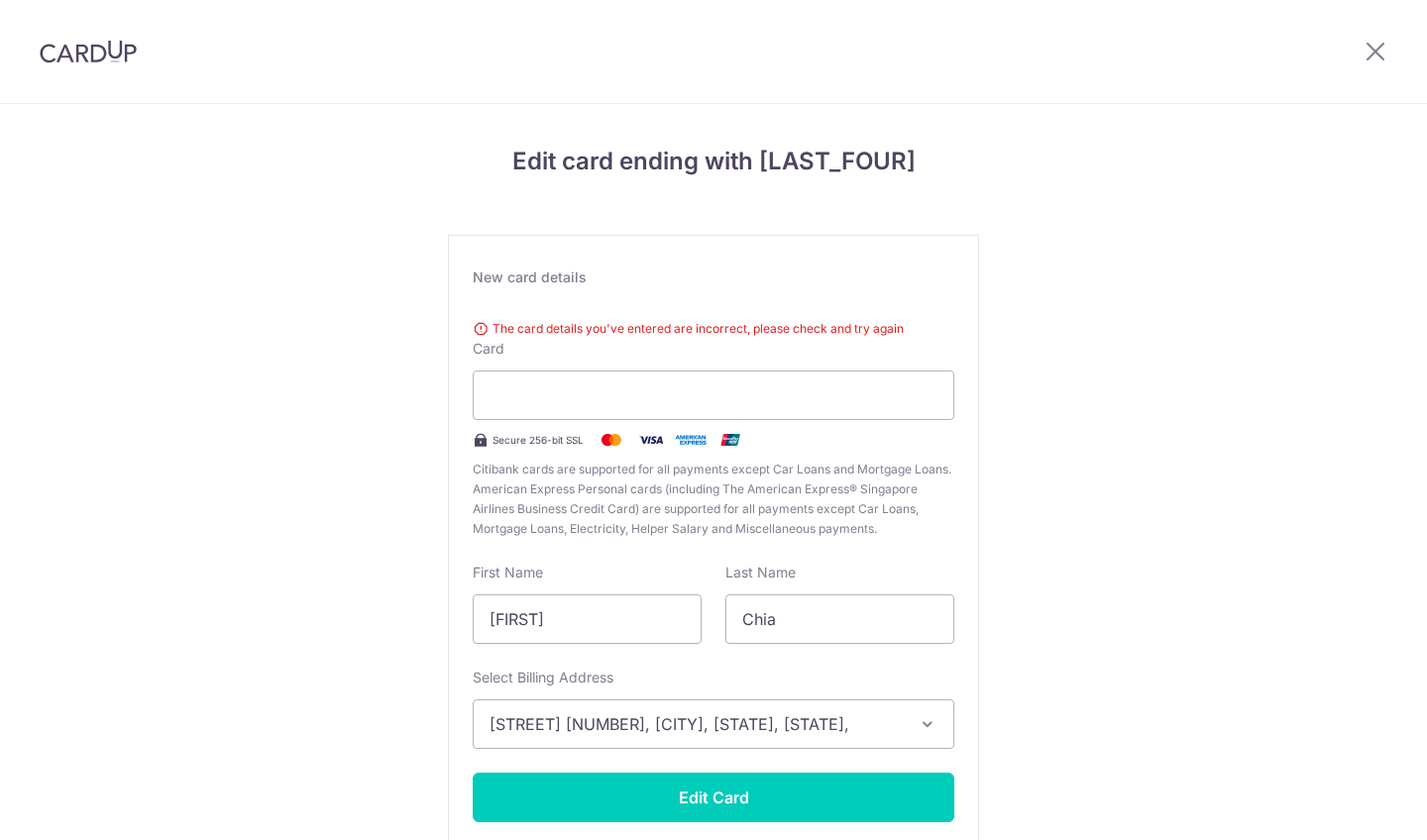 scroll, scrollTop: 0, scrollLeft: 0, axis: both 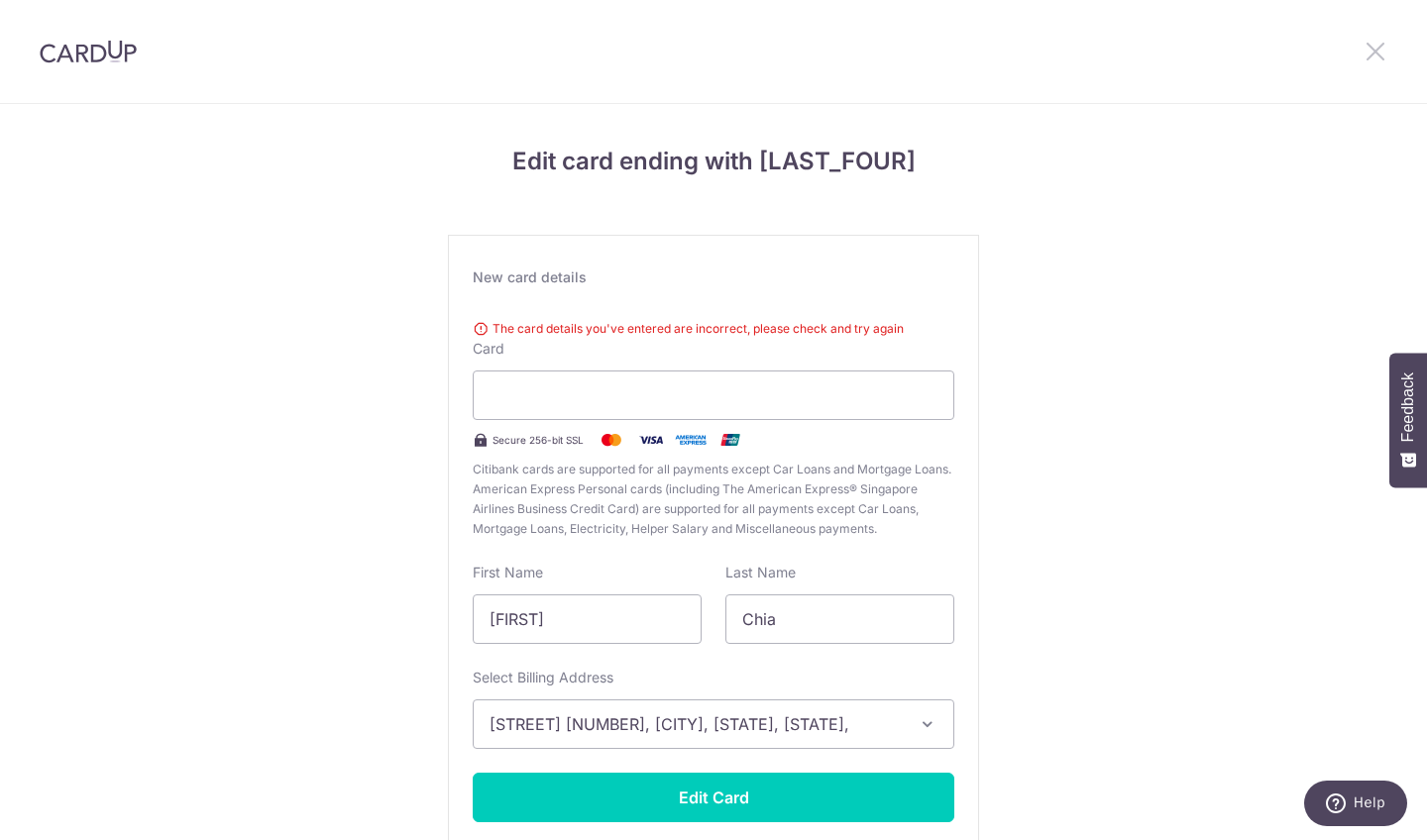 click at bounding box center [1375, 51] 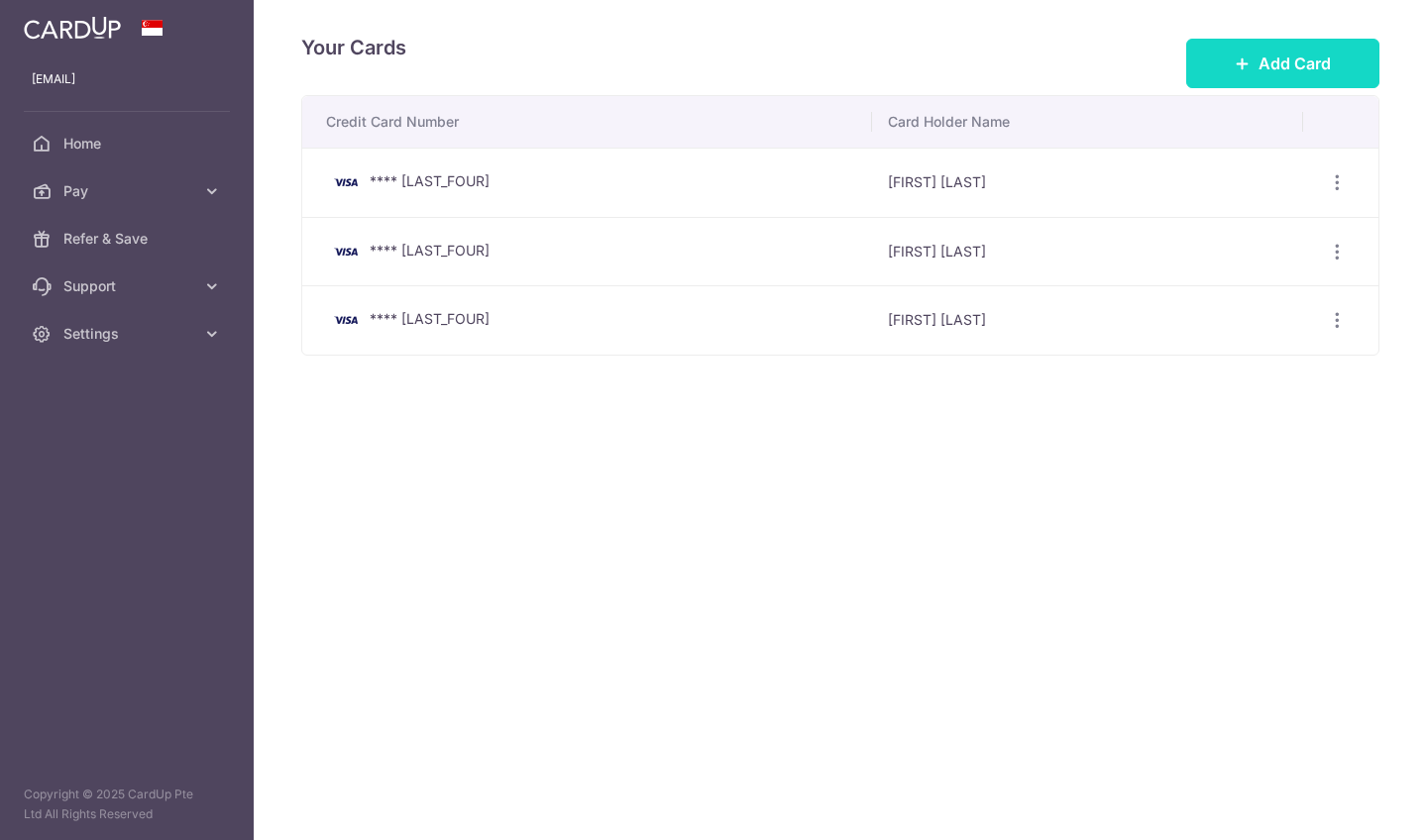 scroll, scrollTop: 0, scrollLeft: 0, axis: both 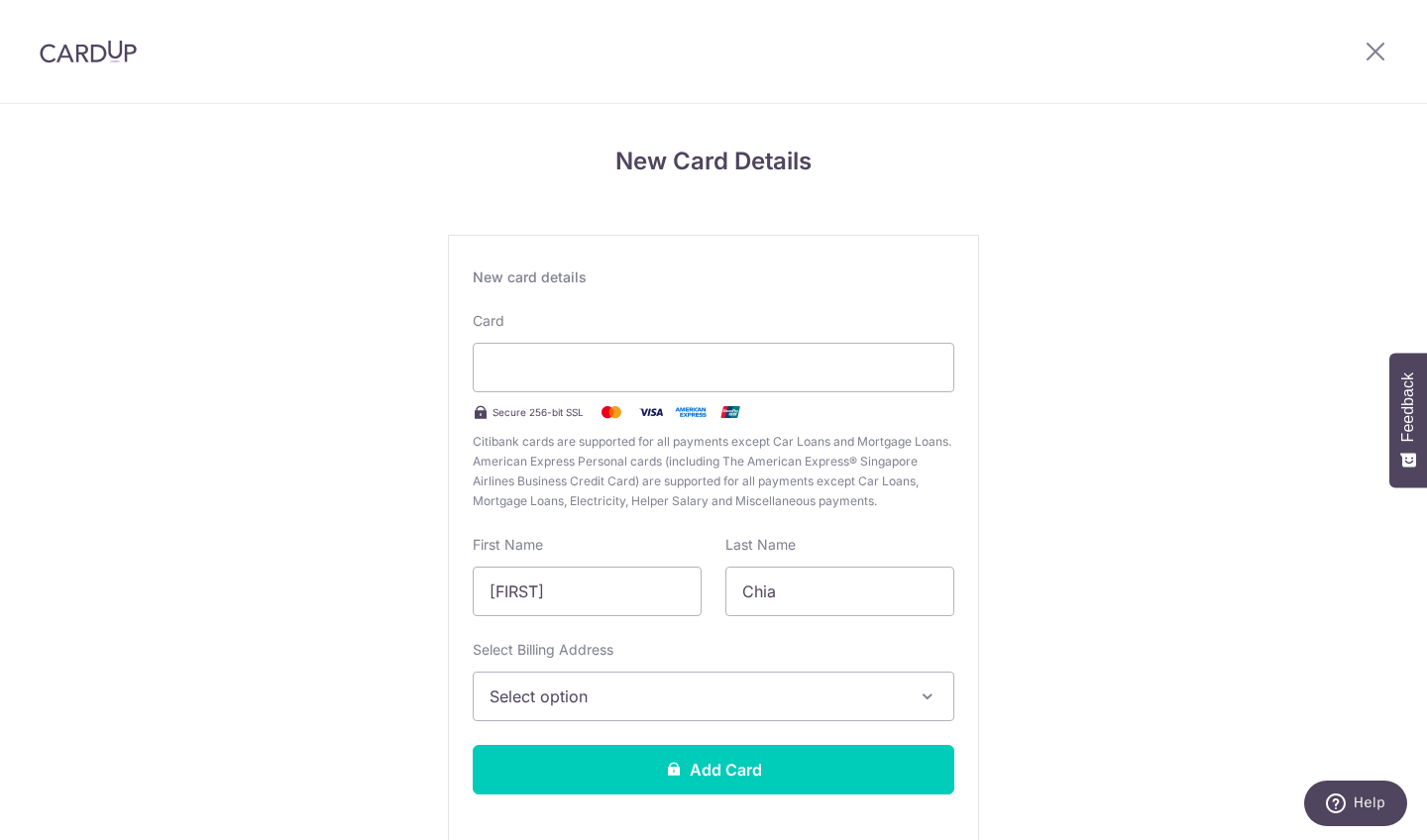 click on "Select option" at bounding box center (696, 696) 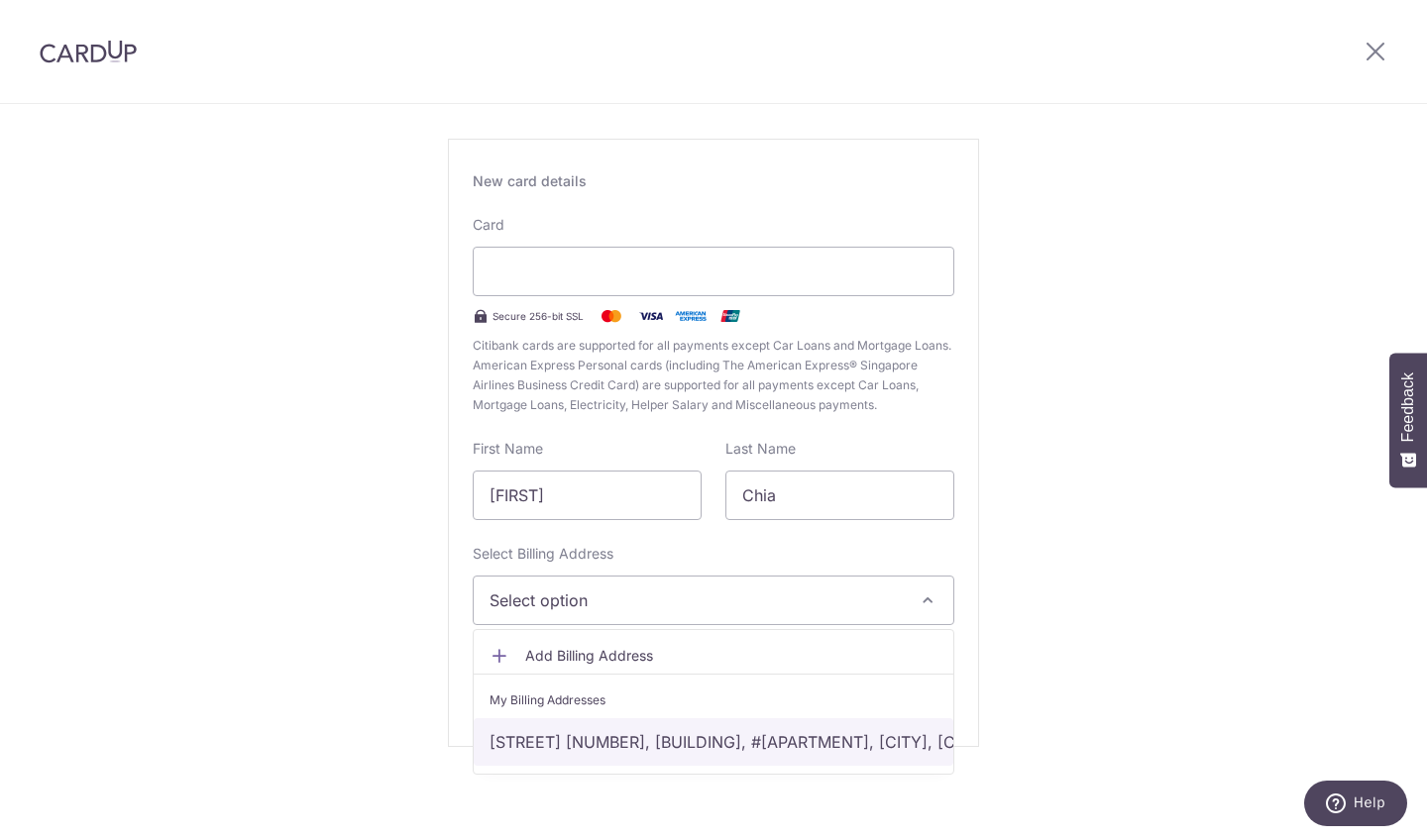 scroll, scrollTop: 96, scrollLeft: 0, axis: vertical 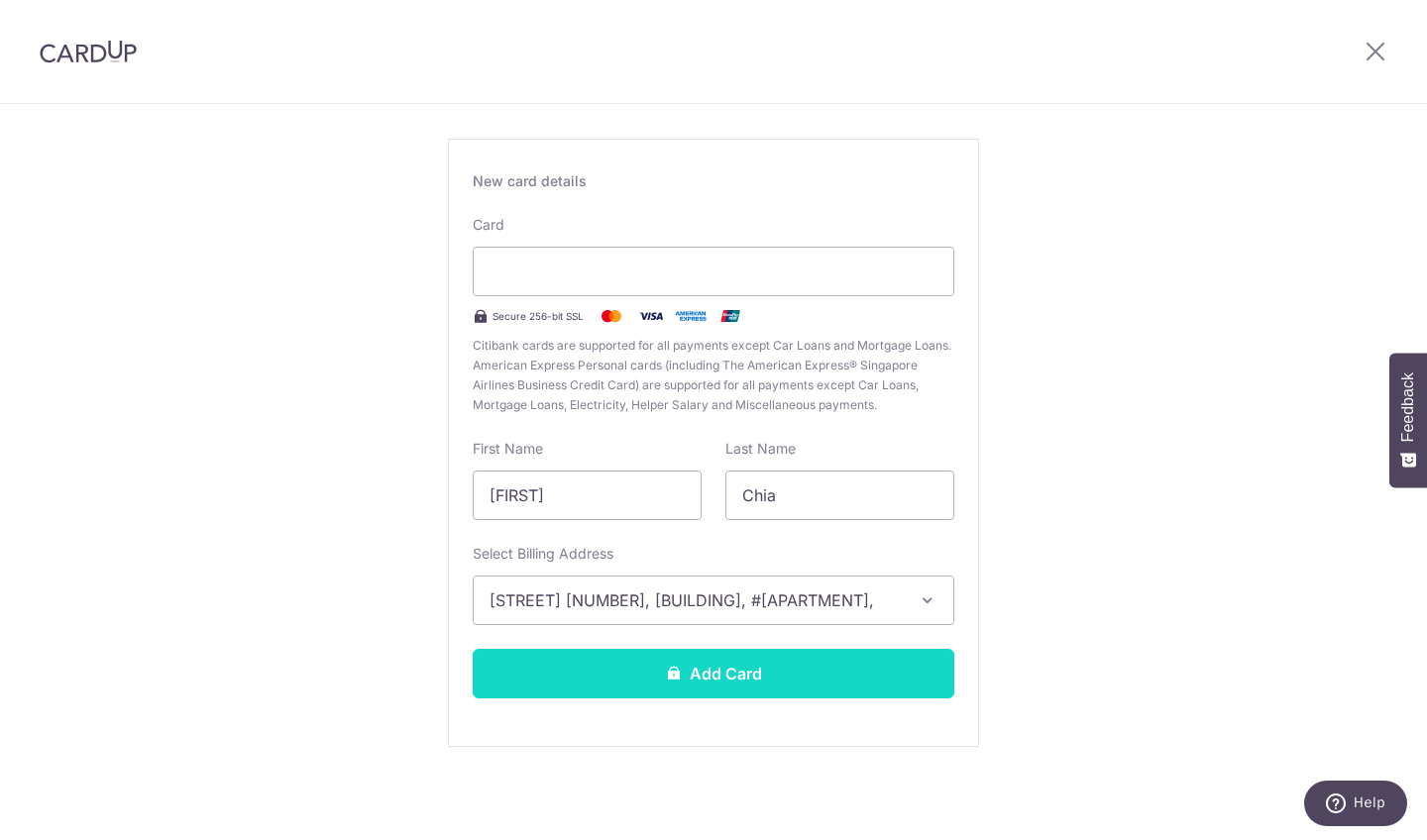 click at bounding box center [674, 673] 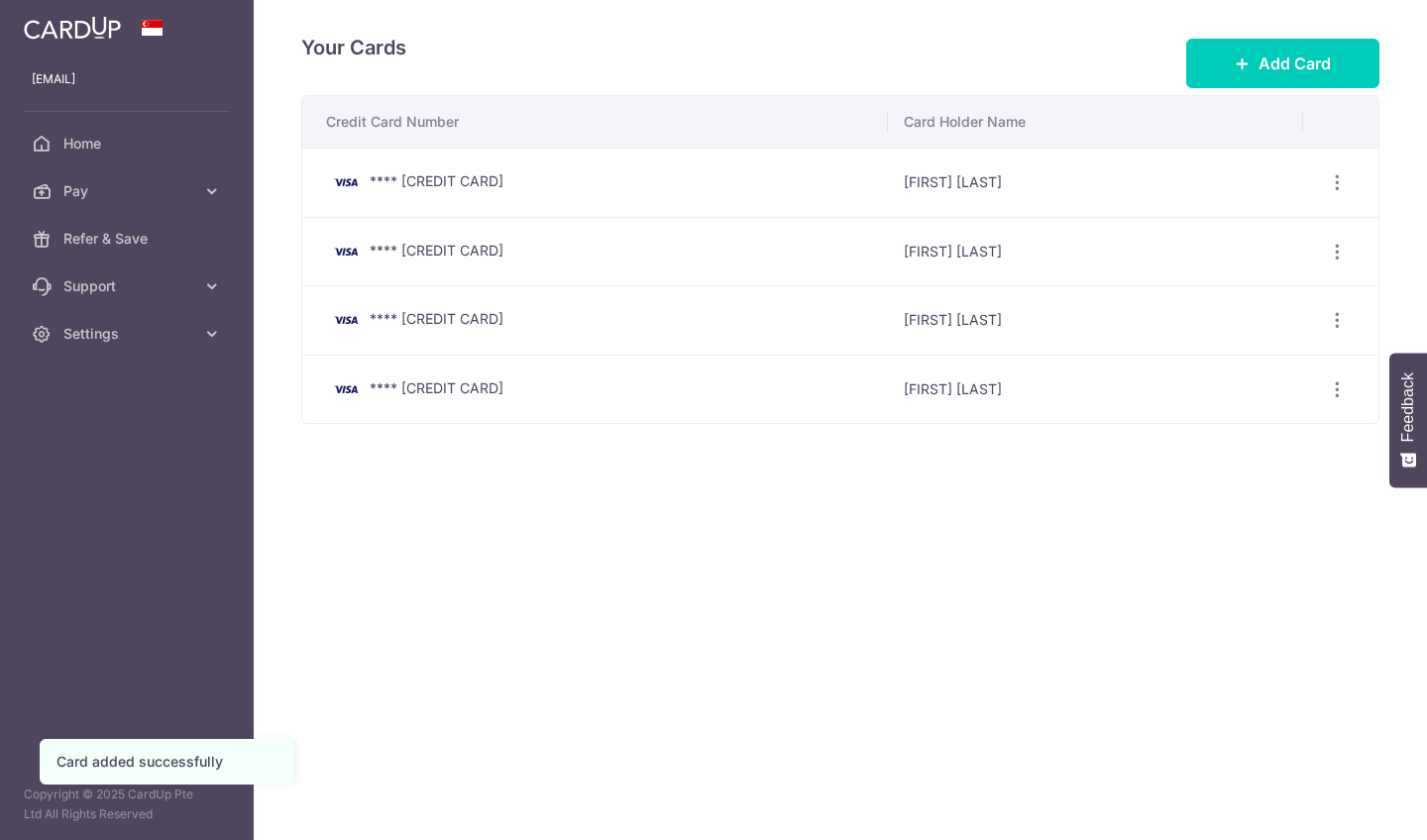 scroll, scrollTop: 0, scrollLeft: 0, axis: both 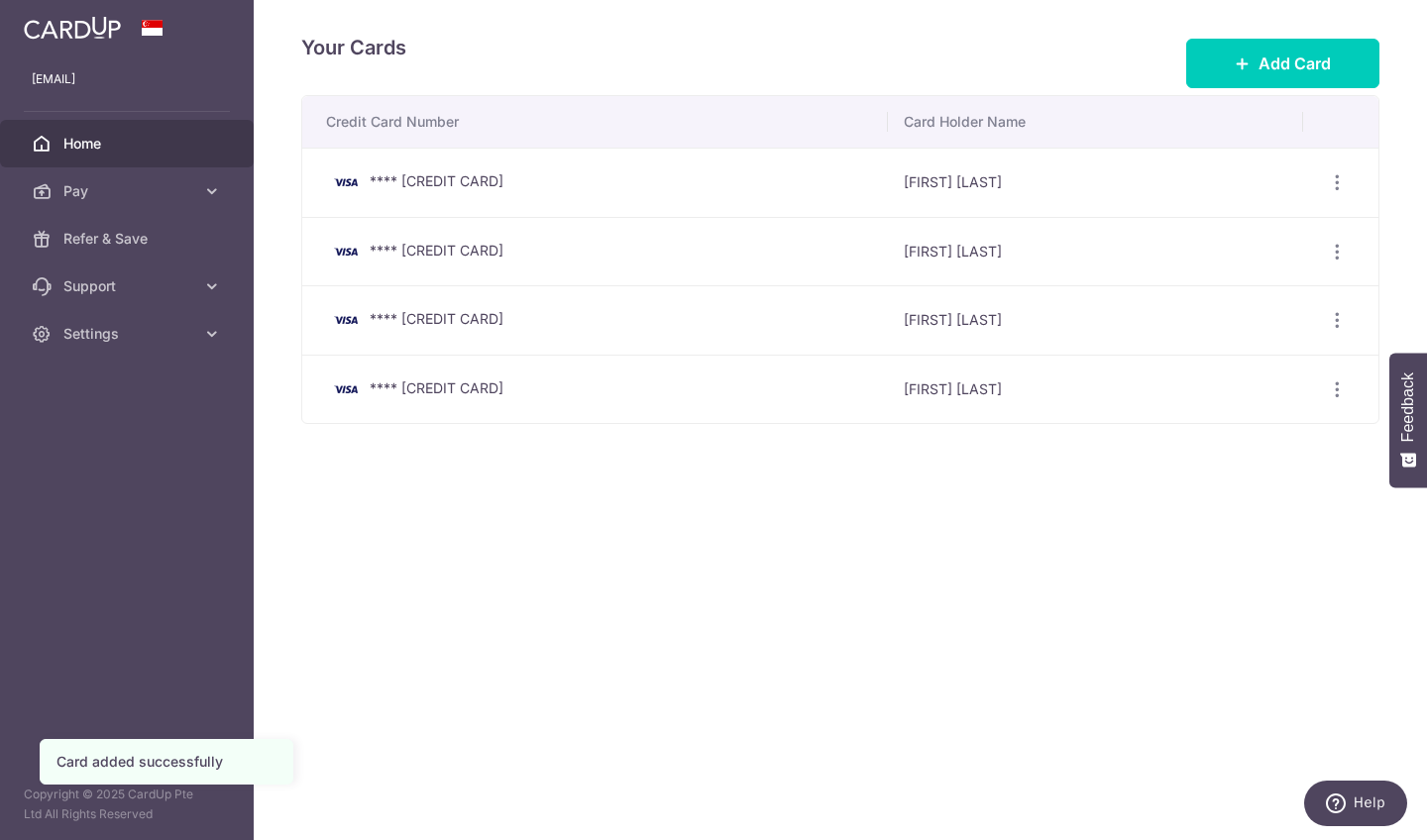 click on "Home" at bounding box center [127, 144] 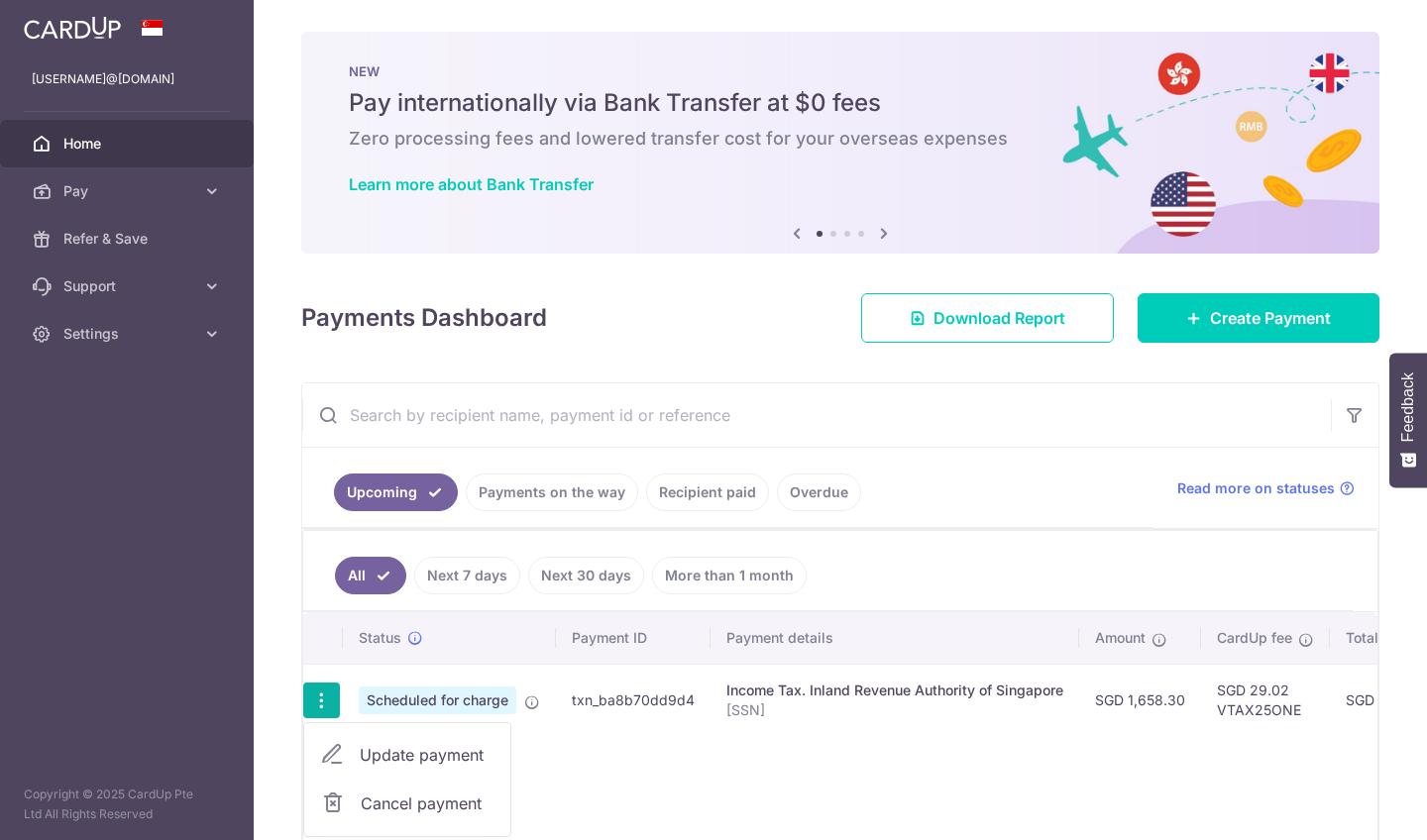 scroll, scrollTop: 0, scrollLeft: 0, axis: both 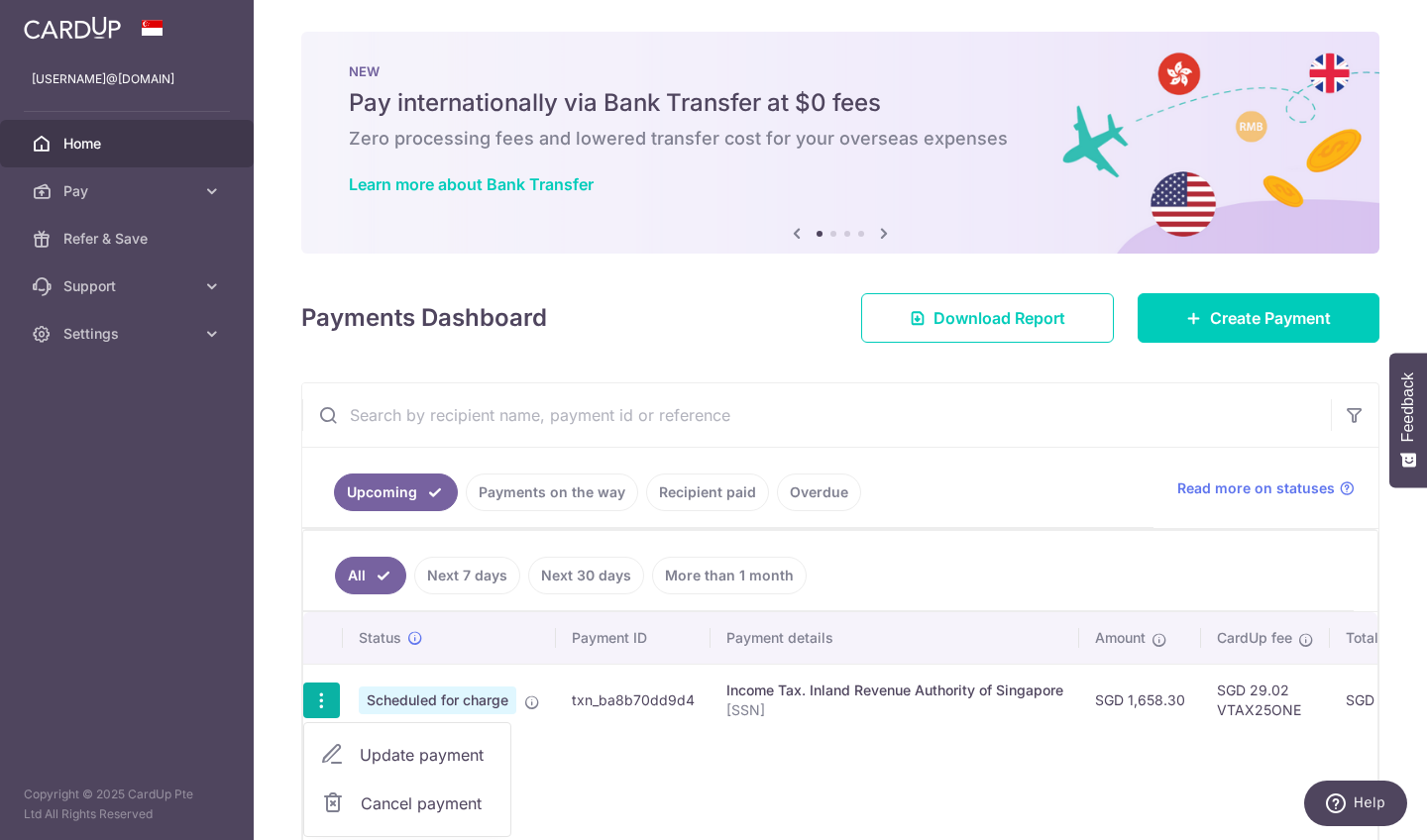 click on "Update payment" at bounding box center [427, 755] 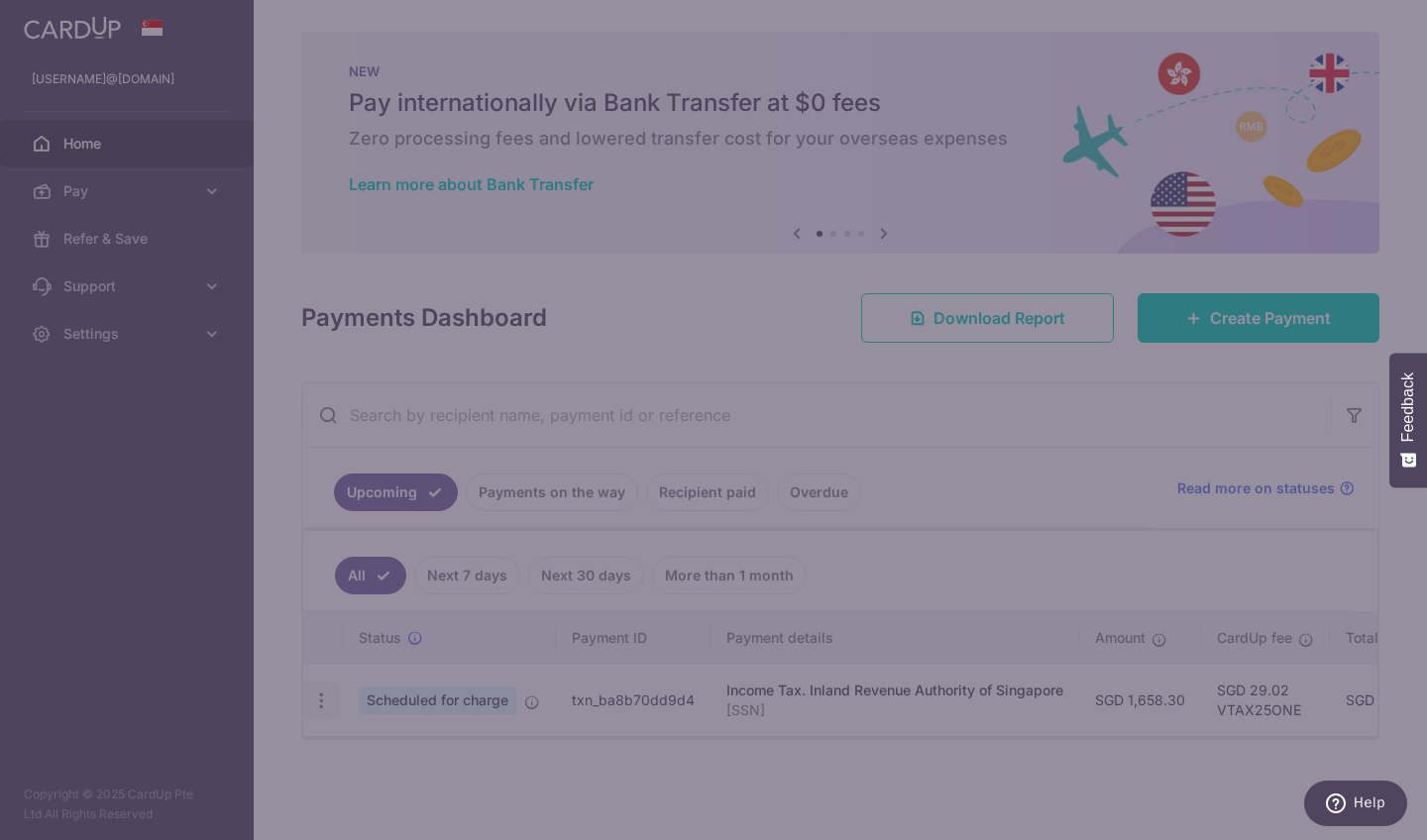 type on "VTAX25ONE" 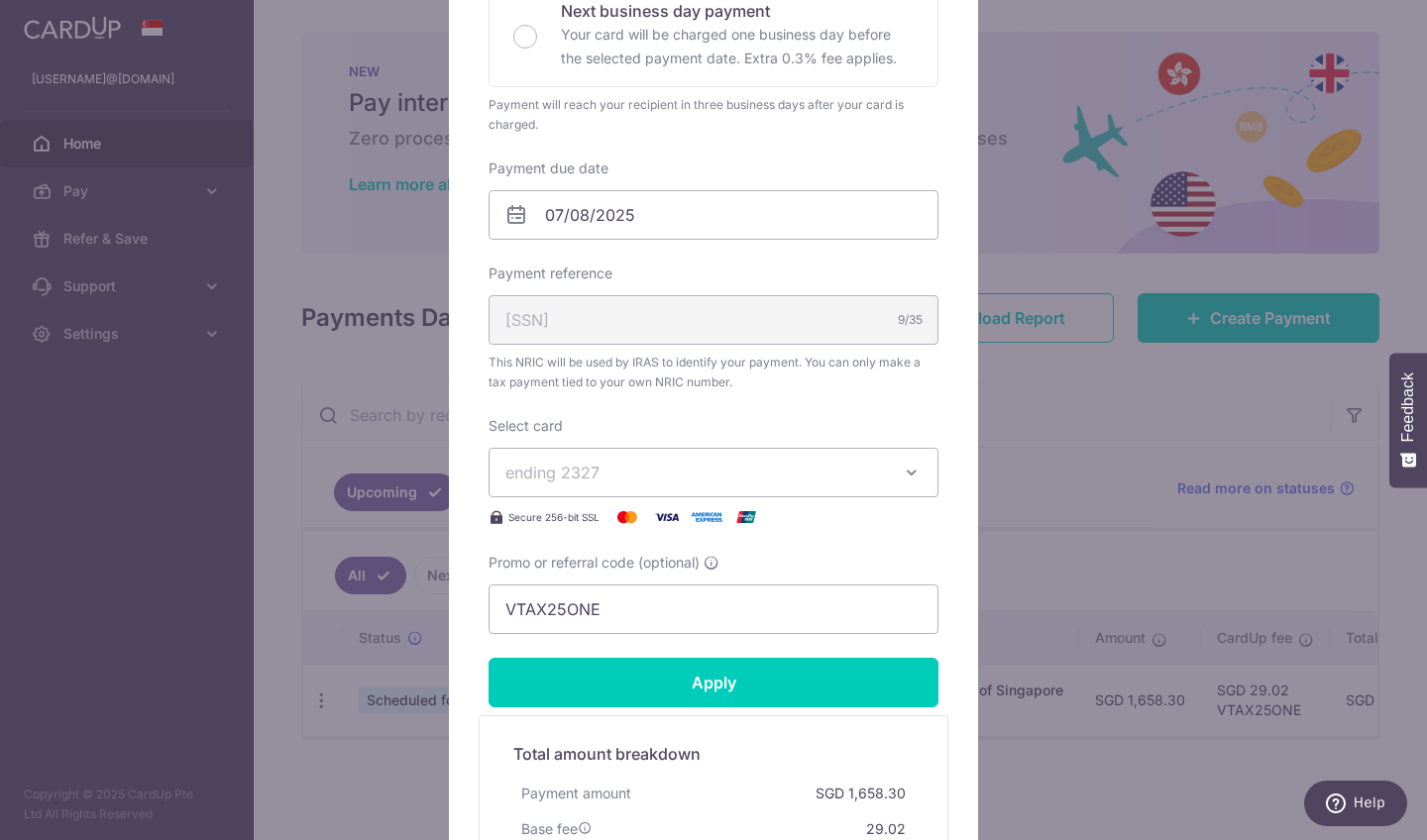scroll, scrollTop: 507, scrollLeft: 0, axis: vertical 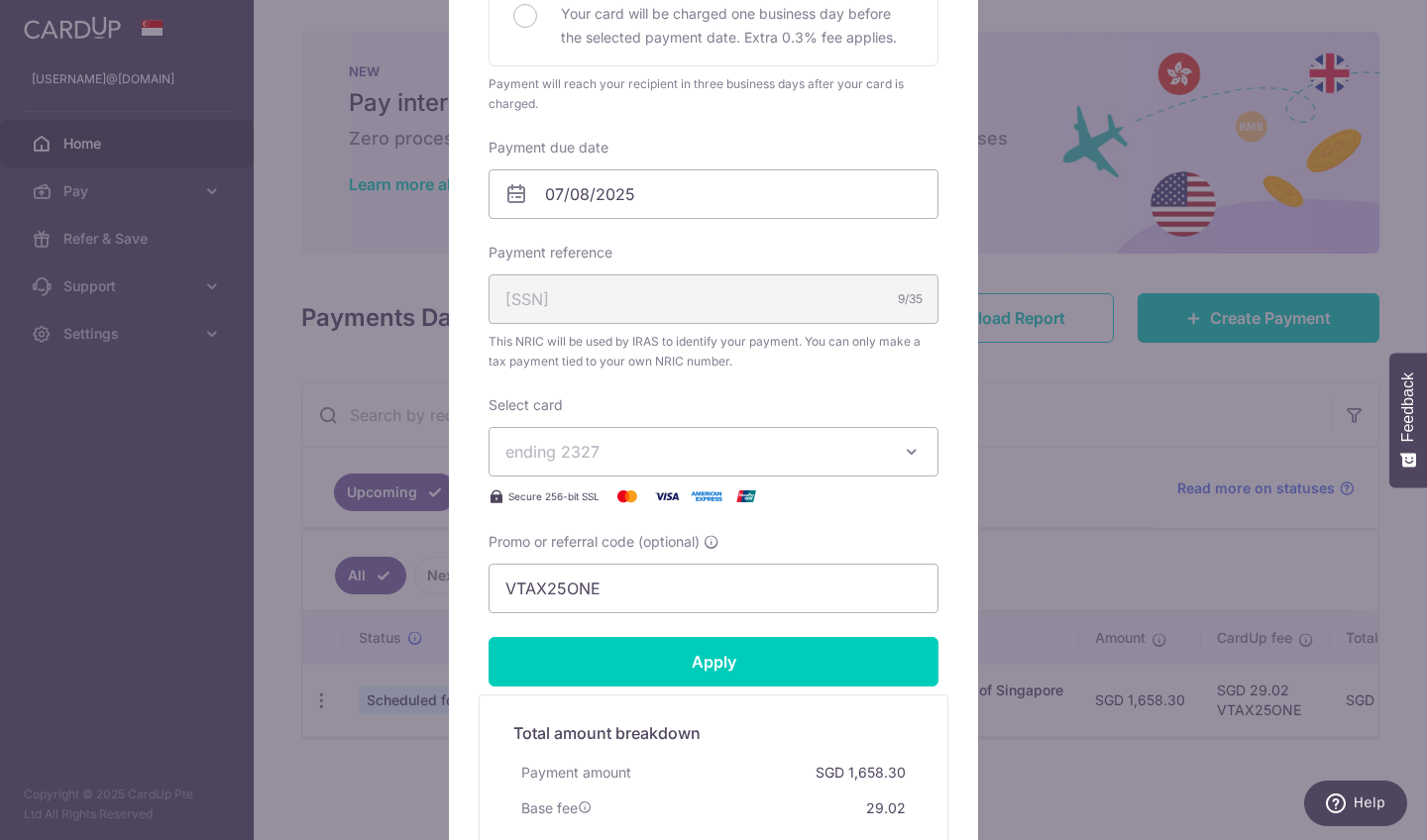 click at bounding box center [912, 452] 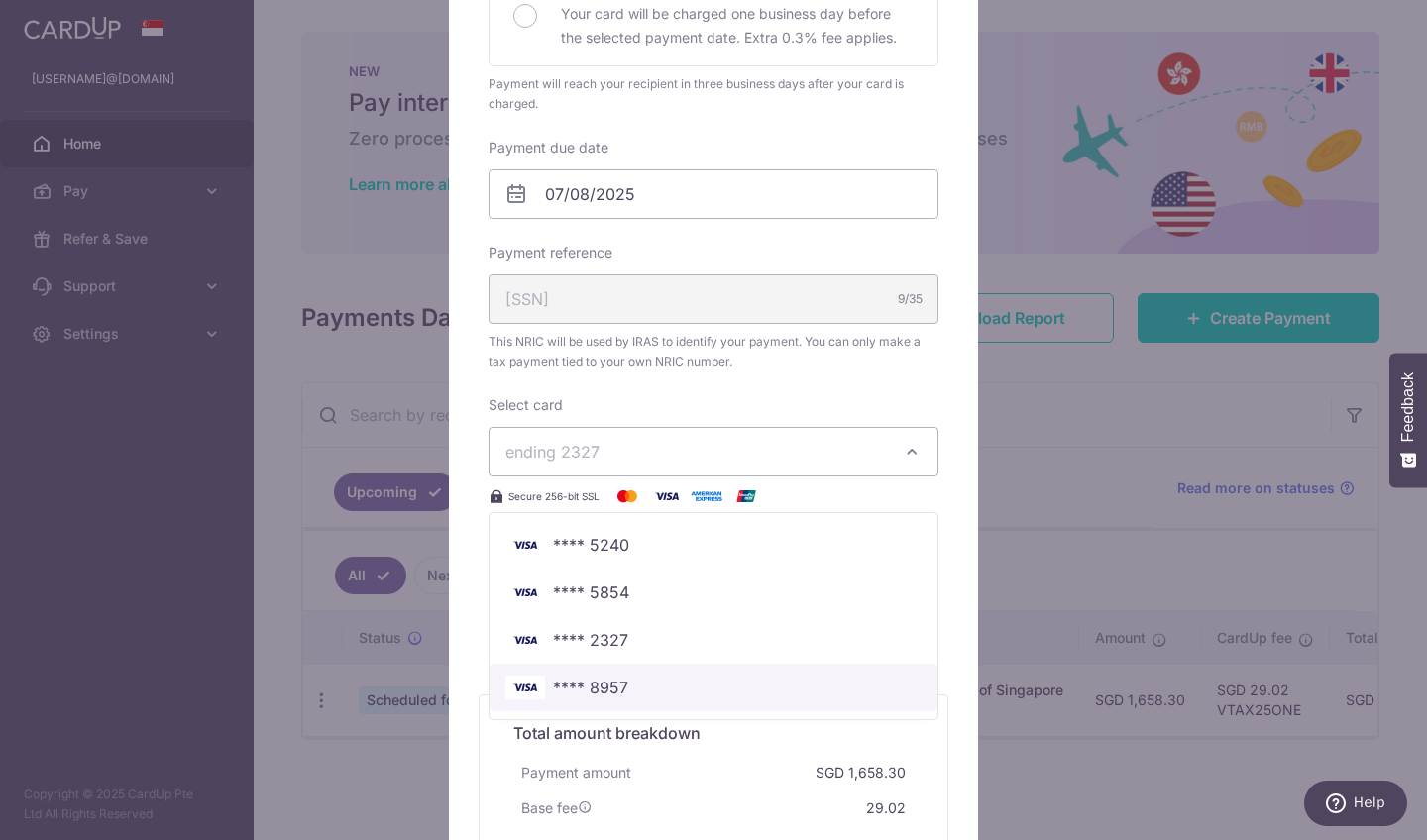 click on "**** 8957" at bounding box center (591, 687) 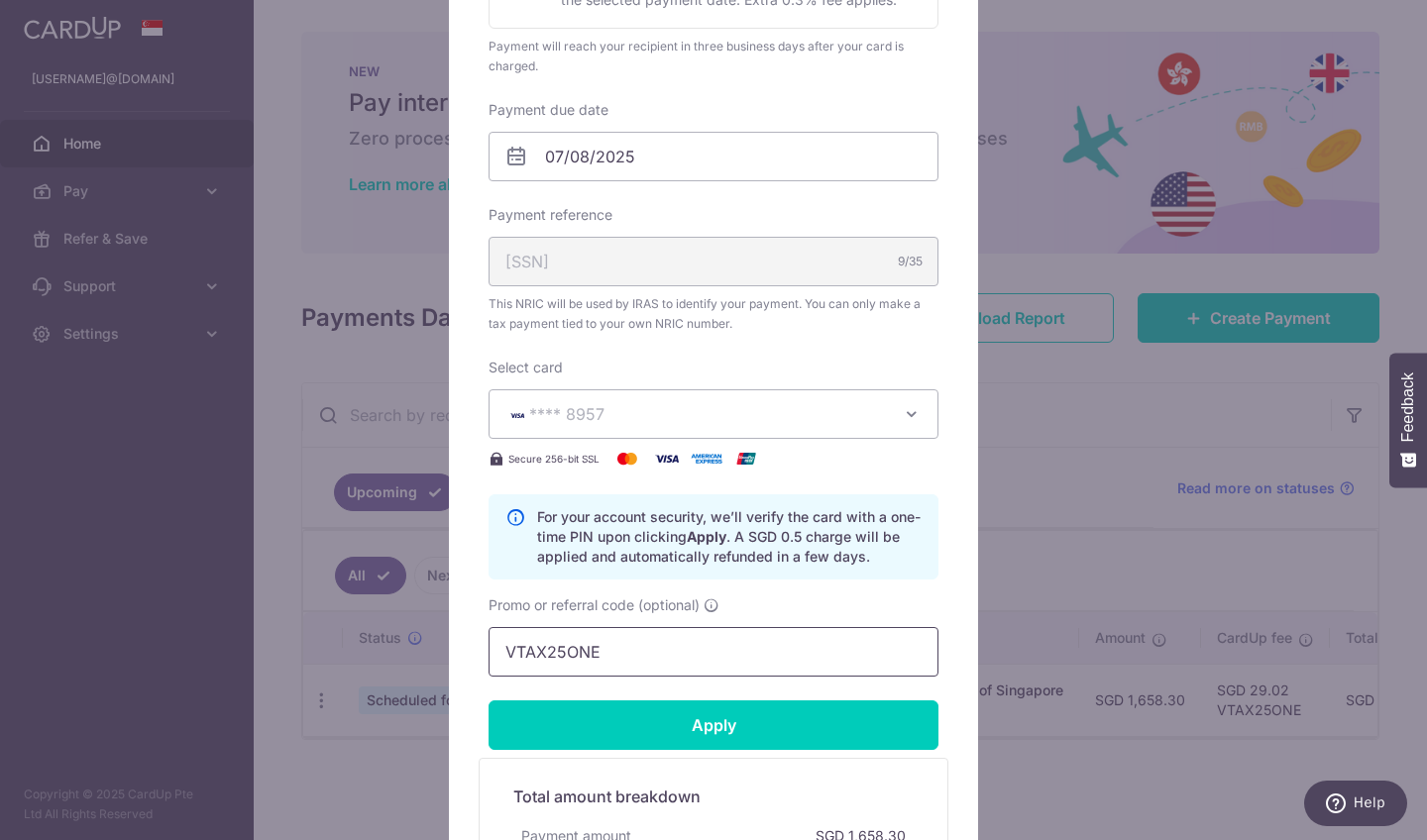 scroll, scrollTop: 585, scrollLeft: 0, axis: vertical 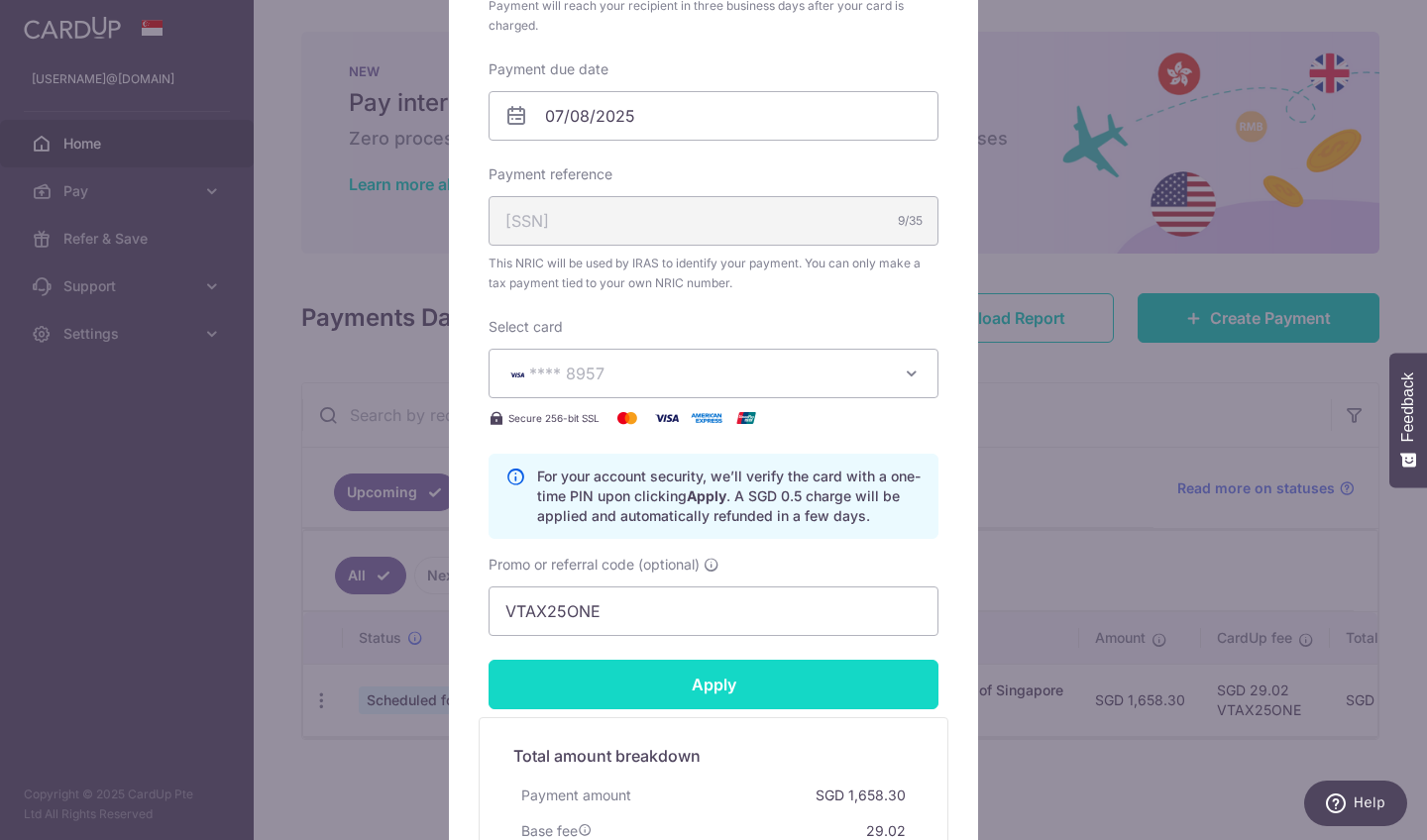 click on "Apply" at bounding box center (714, 684) 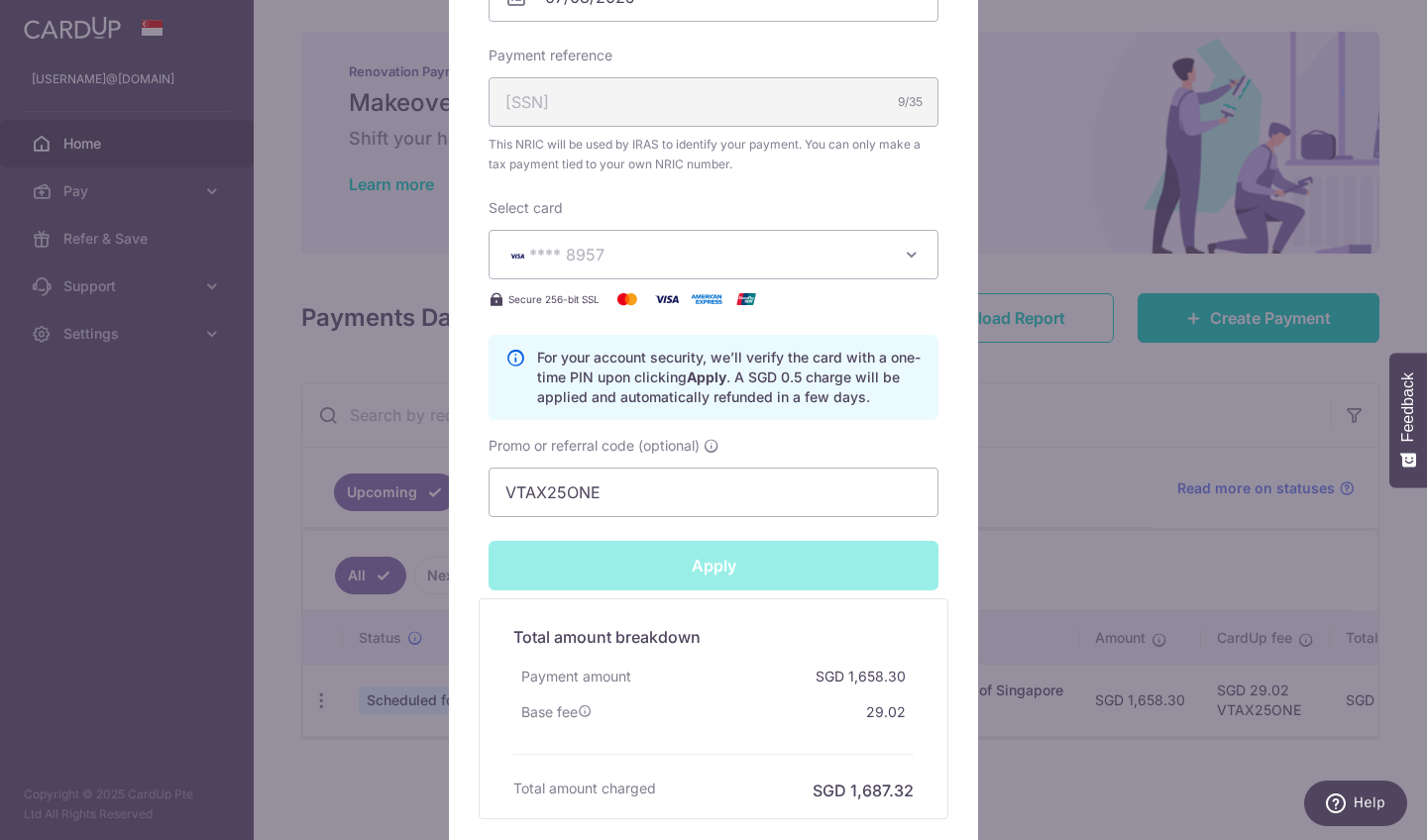 scroll, scrollTop: 720, scrollLeft: 0, axis: vertical 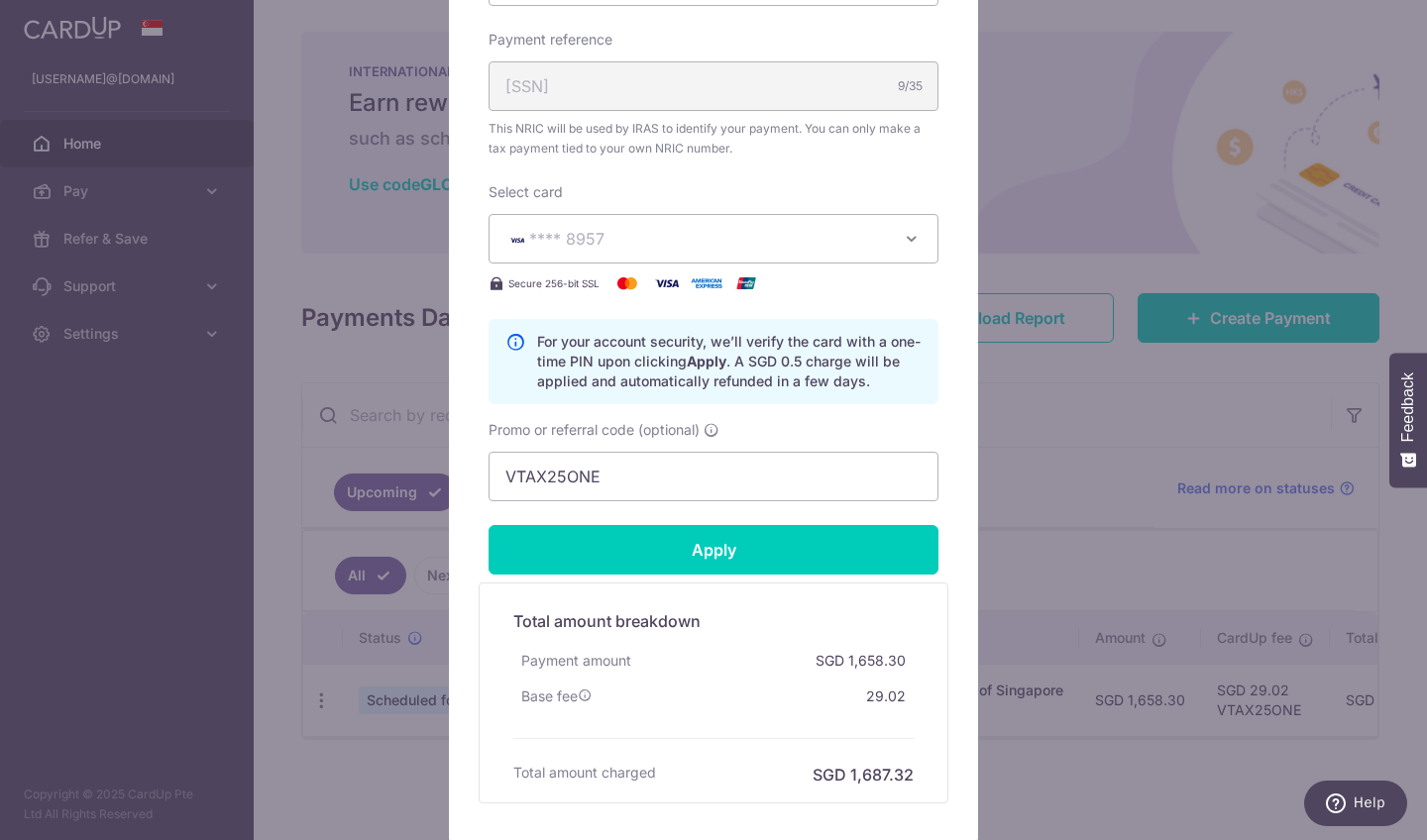 type on "Successfully Applied" 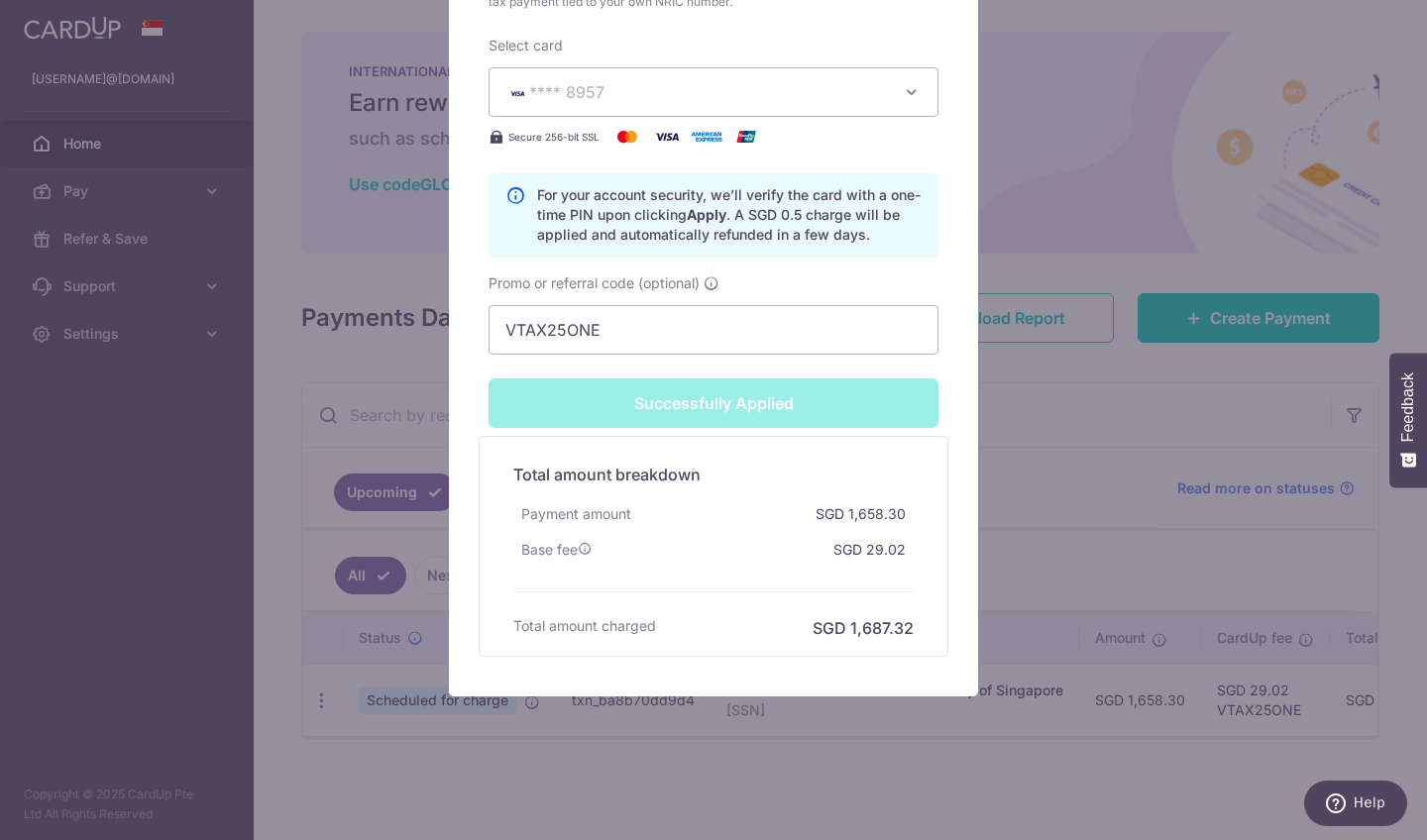 scroll, scrollTop: 936, scrollLeft: 0, axis: vertical 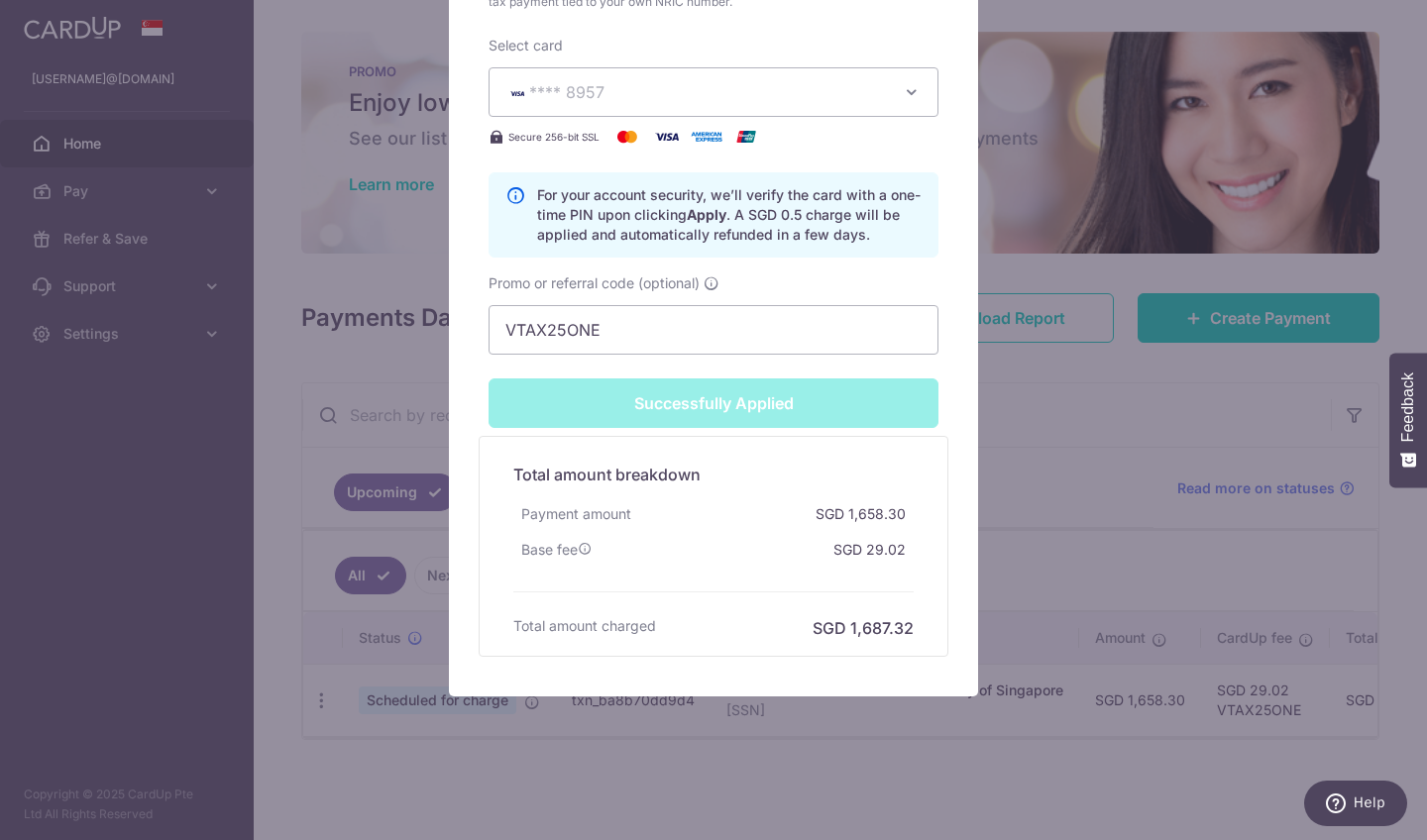 click on "Edit payment
By clicking apply,  you will make changes to all   payments to  Inland Revenue Authority of Singapore  scheduled from
.
By clicking below, you confirm you are editing this payment to  Inland Revenue Authority of Singapore  on
07/08/2025 .
Your payment is updated successfully
SGD" at bounding box center [714, 420] 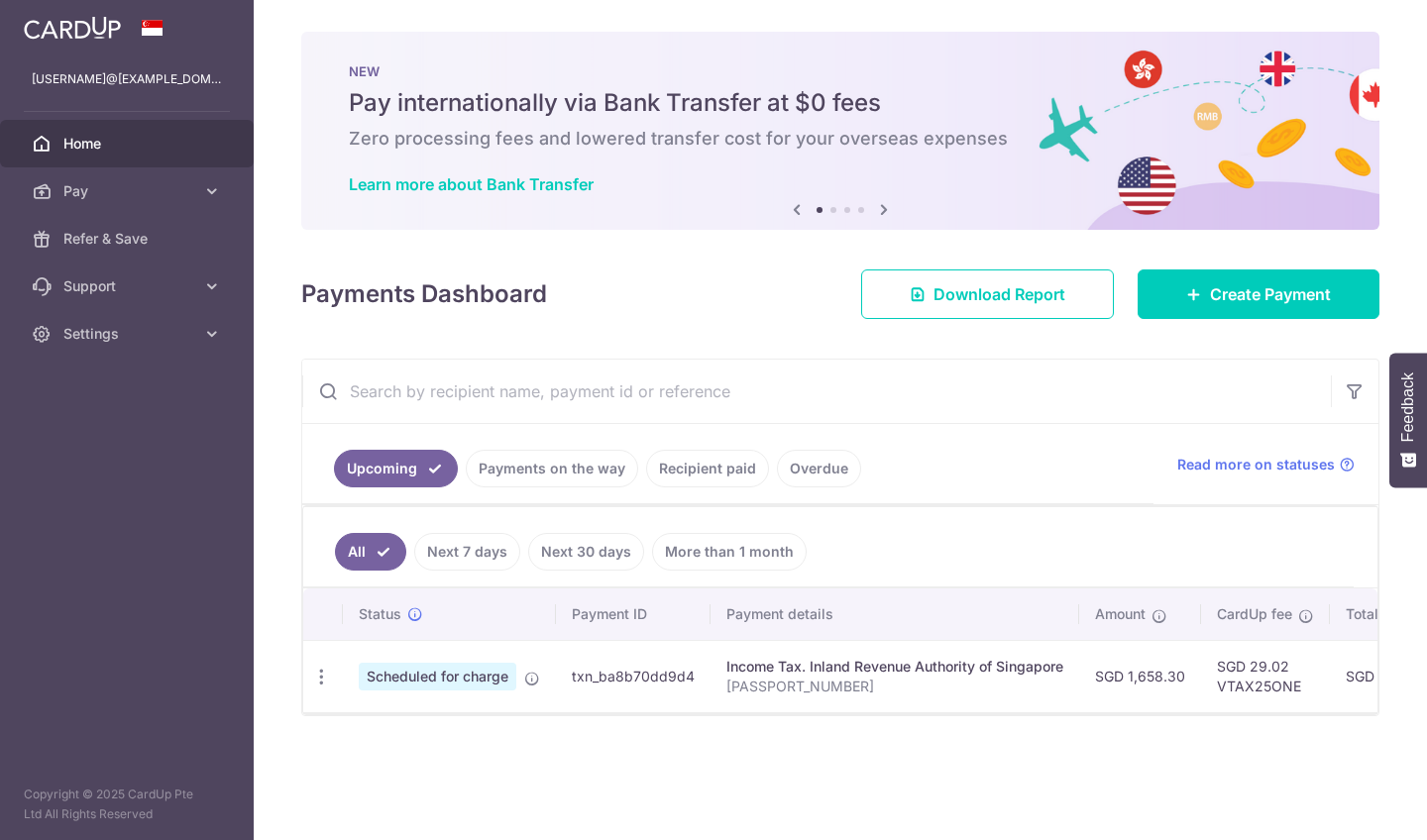 scroll, scrollTop: 0, scrollLeft: 0, axis: both 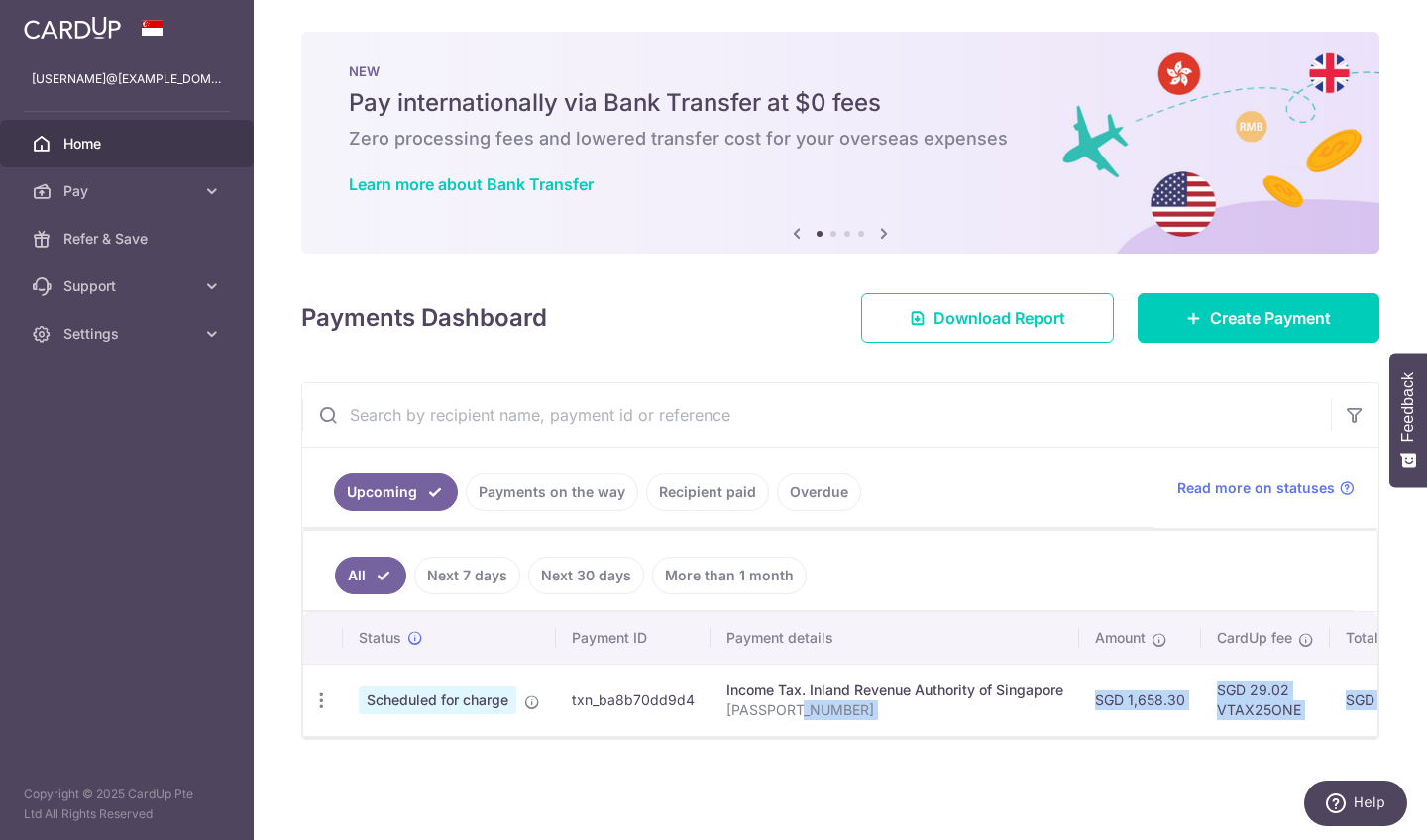 drag, startPoint x: 1033, startPoint y: 730, endPoint x: 1140, endPoint y: 738, distance: 107.29865 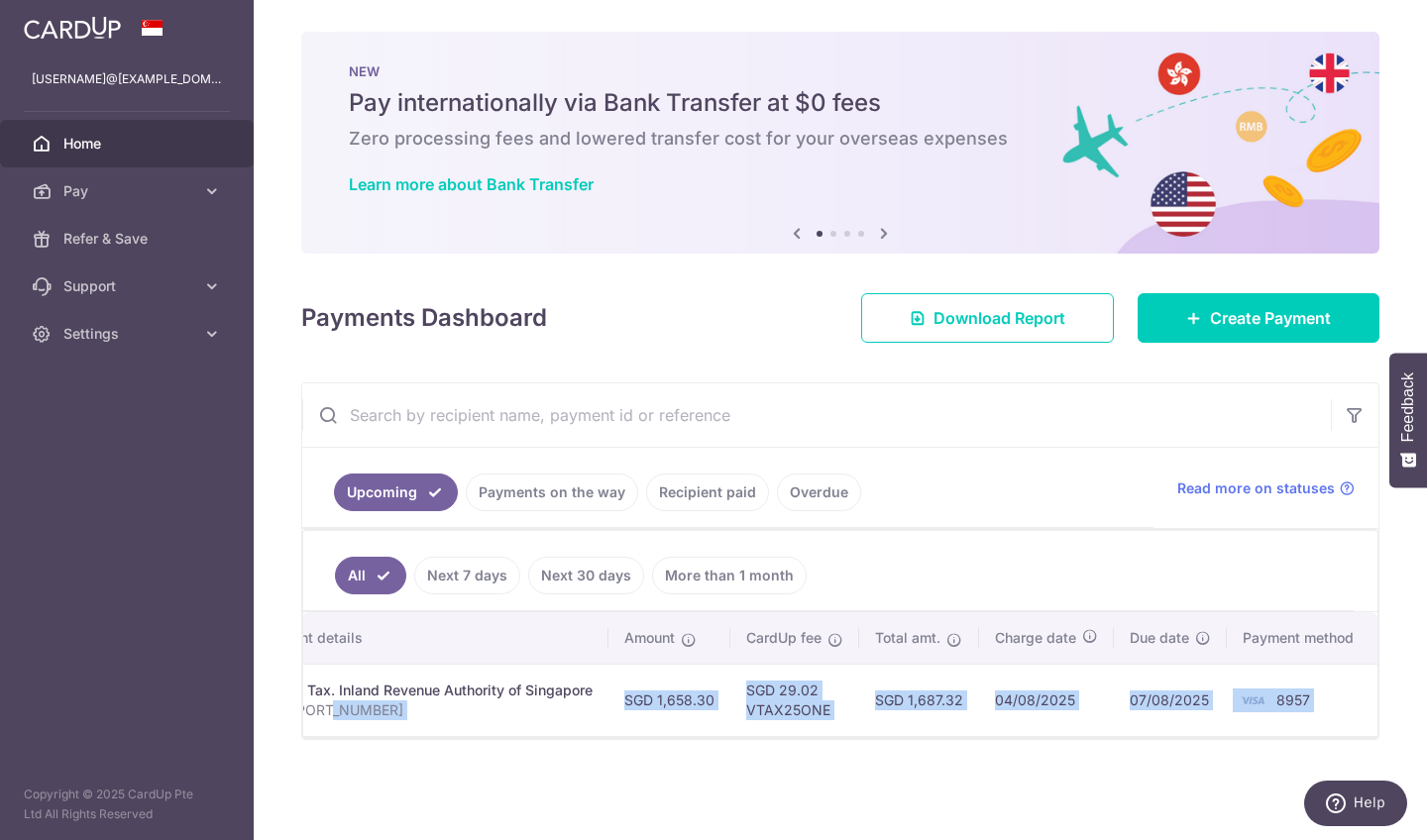 scroll, scrollTop: 0, scrollLeft: 470, axis: horizontal 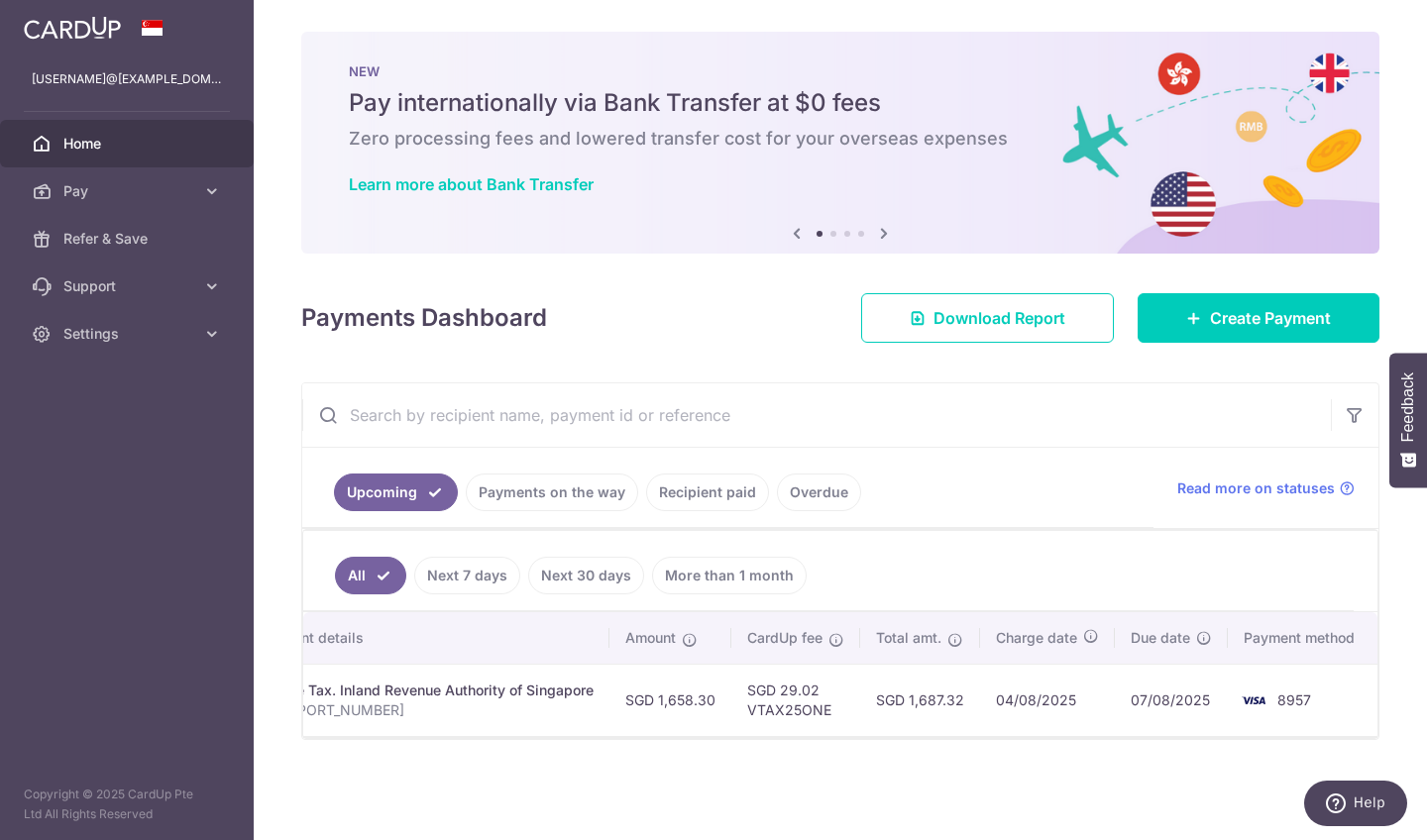 click on "×
Pause Schedule
Pause all future payments in this series
Pause just this one payment
By clicking below, you confirm you are pausing this payment to   on  . Payments can be unpaused at anytime prior to payment taken date.
Confirm
Cancel Schedule
Cancel all future payments in this series
Cancel just this one payment
Confirm
Approve Payment
Recipient Bank Details" at bounding box center (840, 420) 